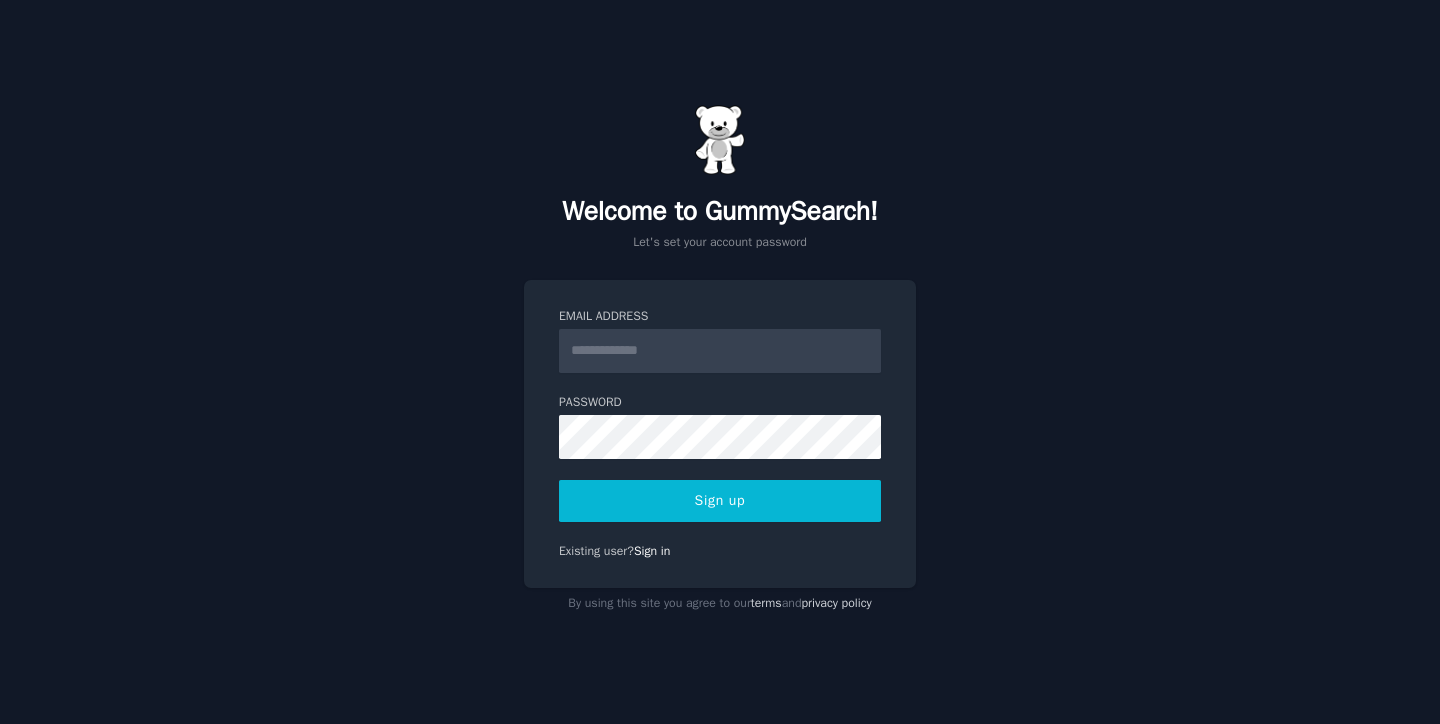 scroll, scrollTop: 0, scrollLeft: 0, axis: both 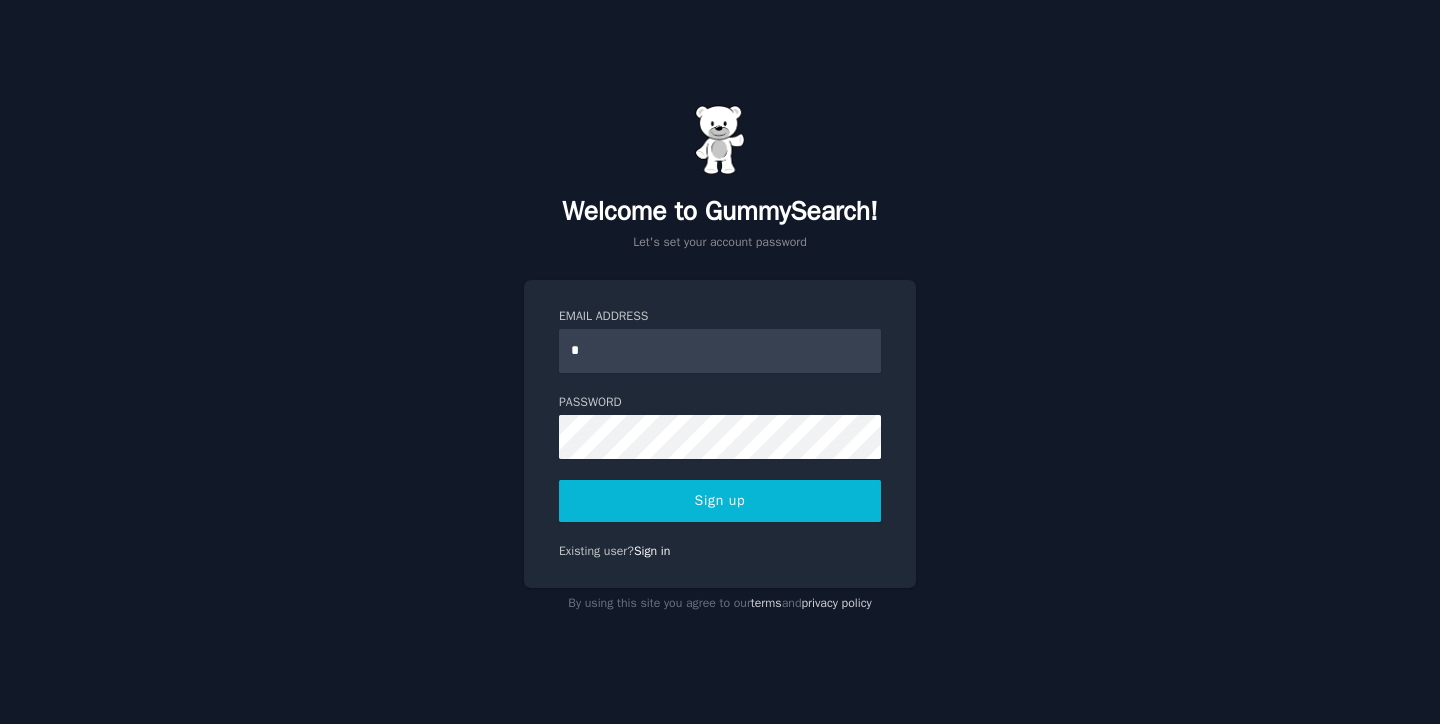 type on "**********" 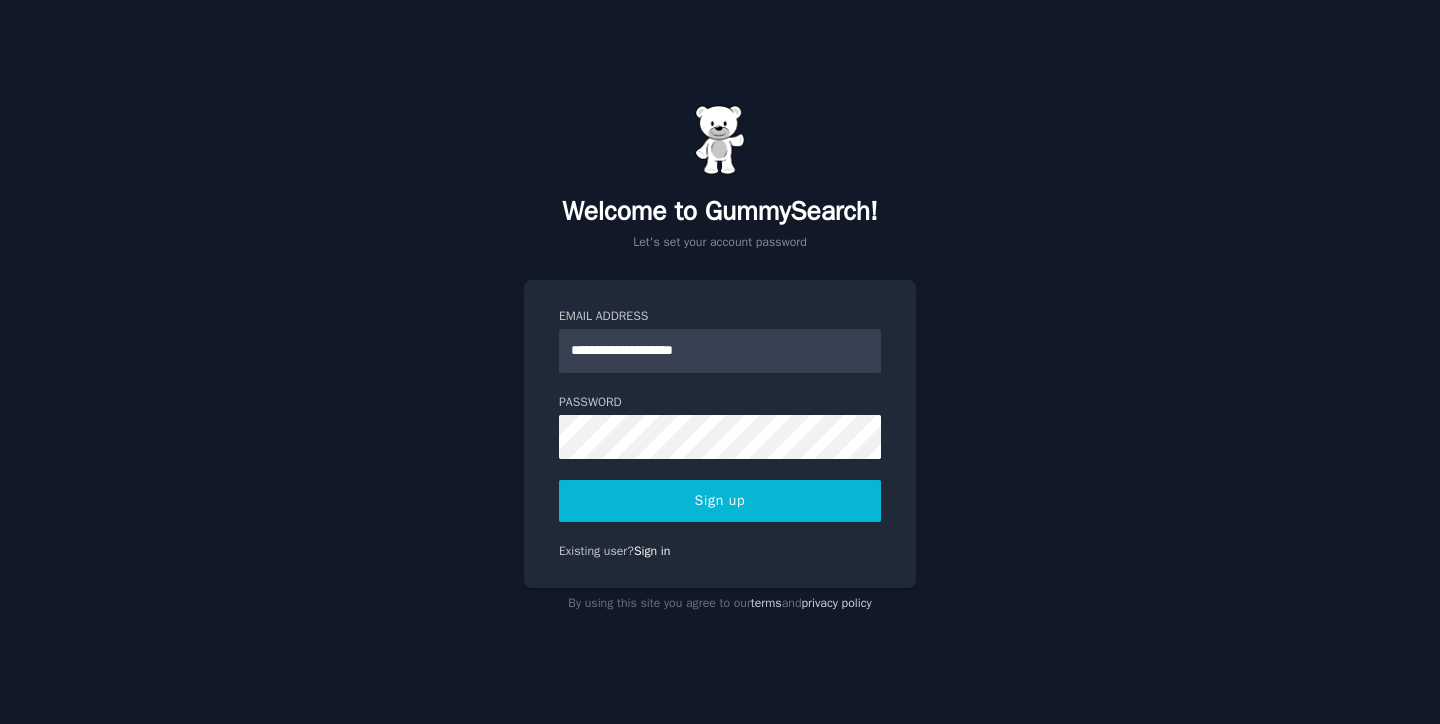 click on "Sign up" at bounding box center [720, 501] 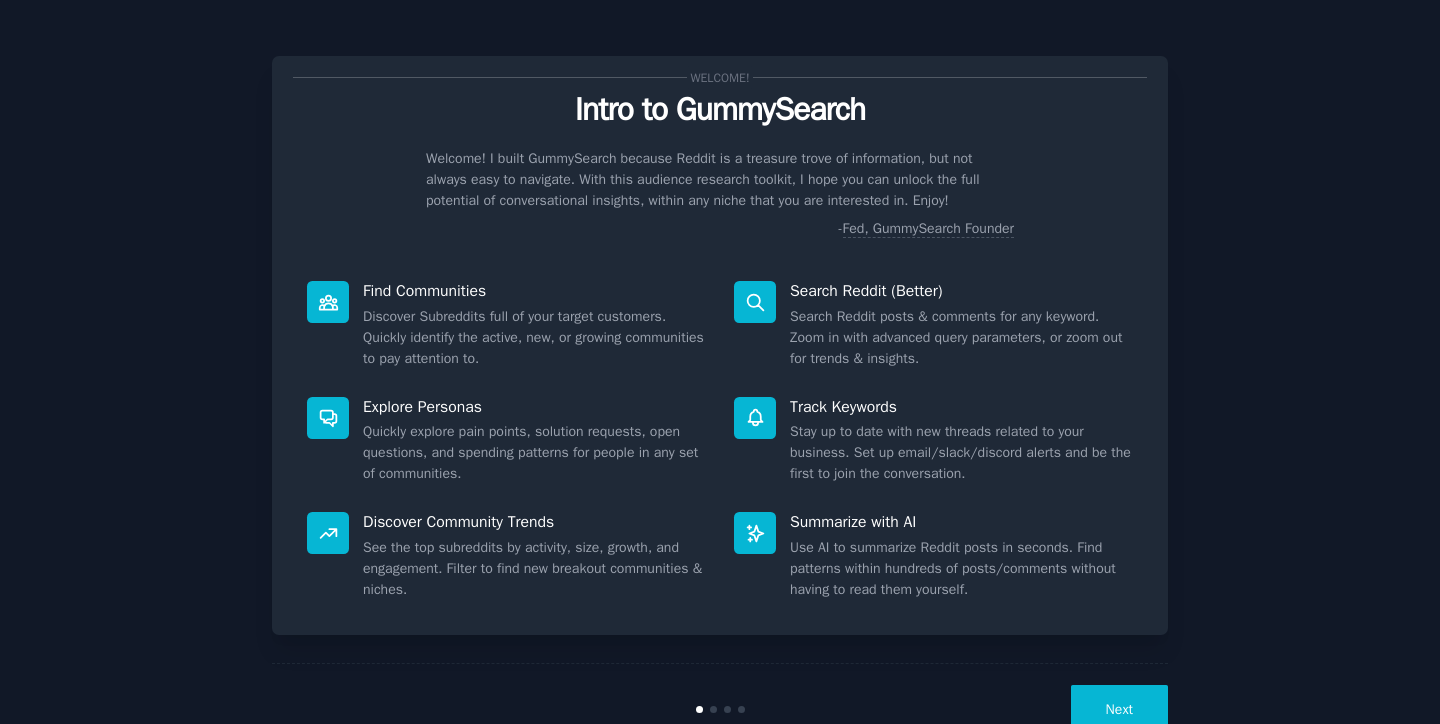 scroll, scrollTop: 0, scrollLeft: 0, axis: both 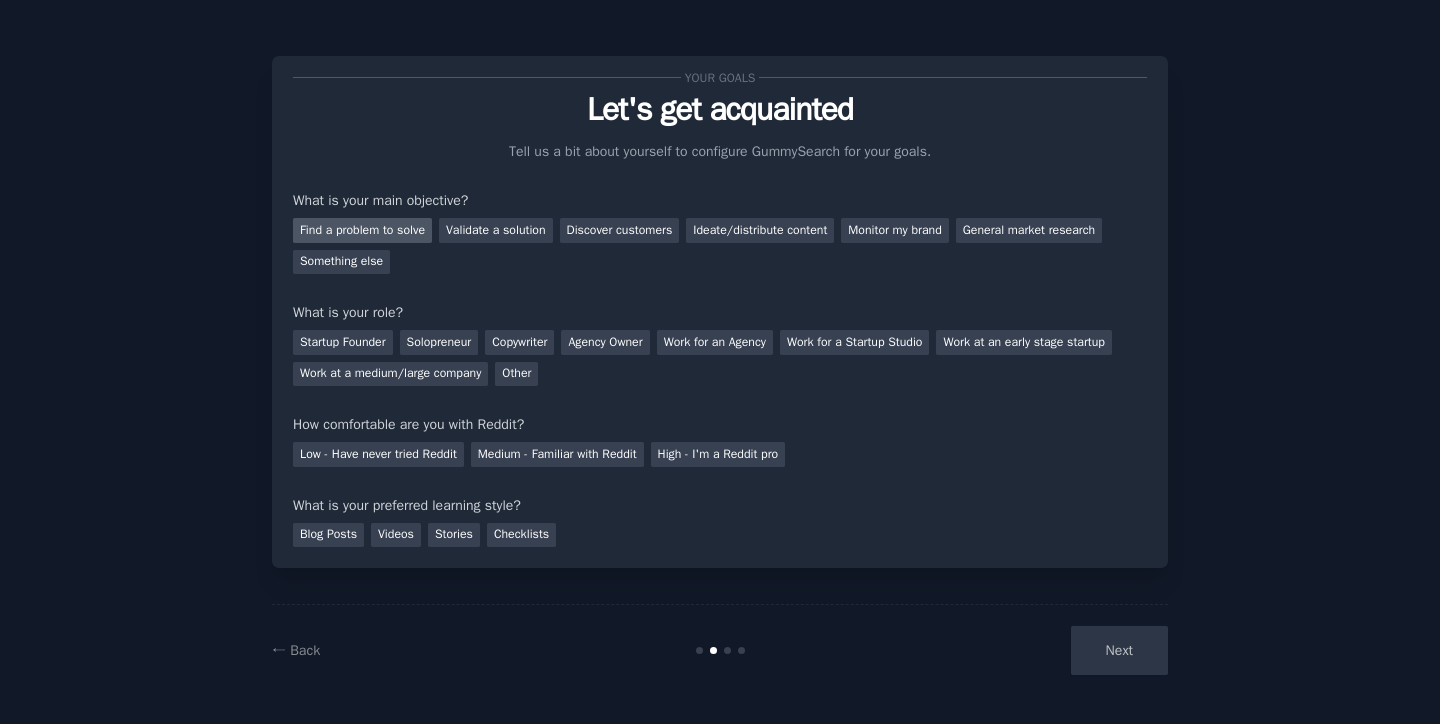 click on "Find a problem to solve" at bounding box center (362, 230) 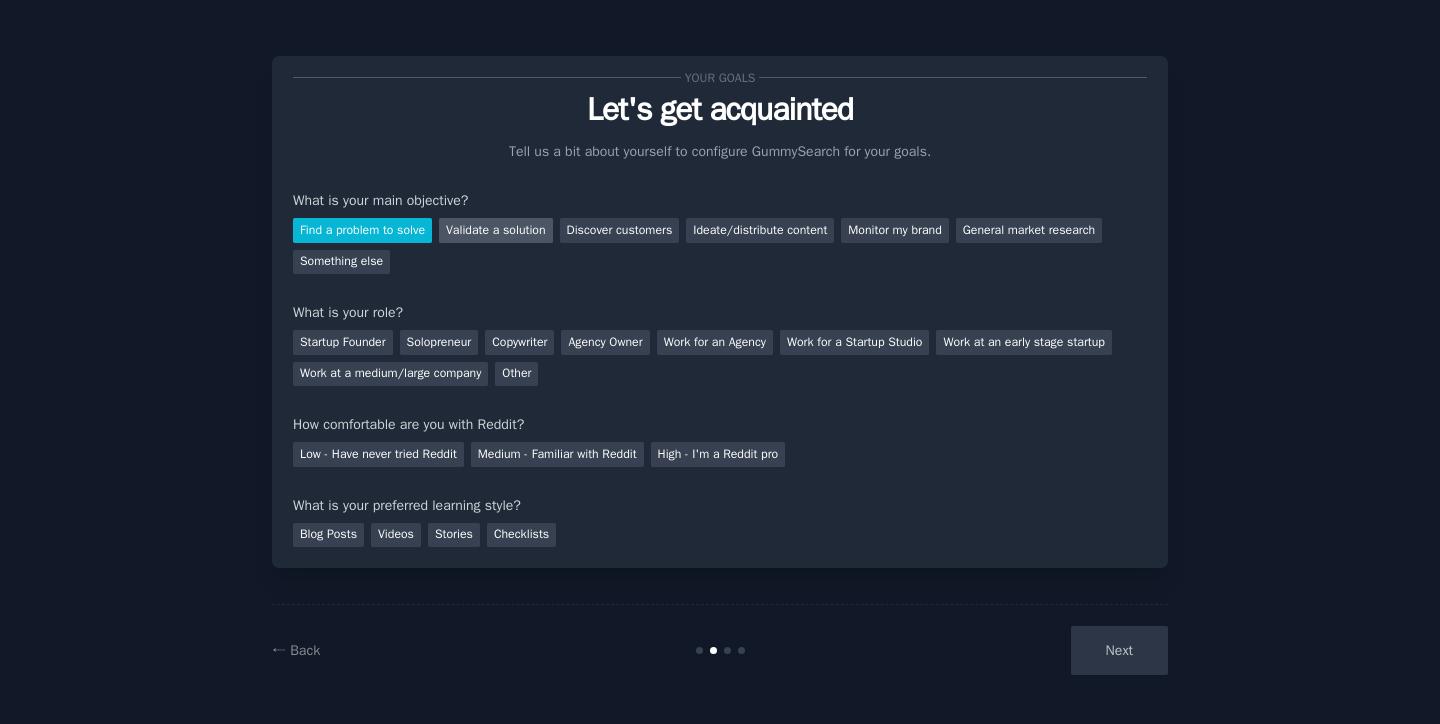 click on "Validate a solution" at bounding box center (496, 230) 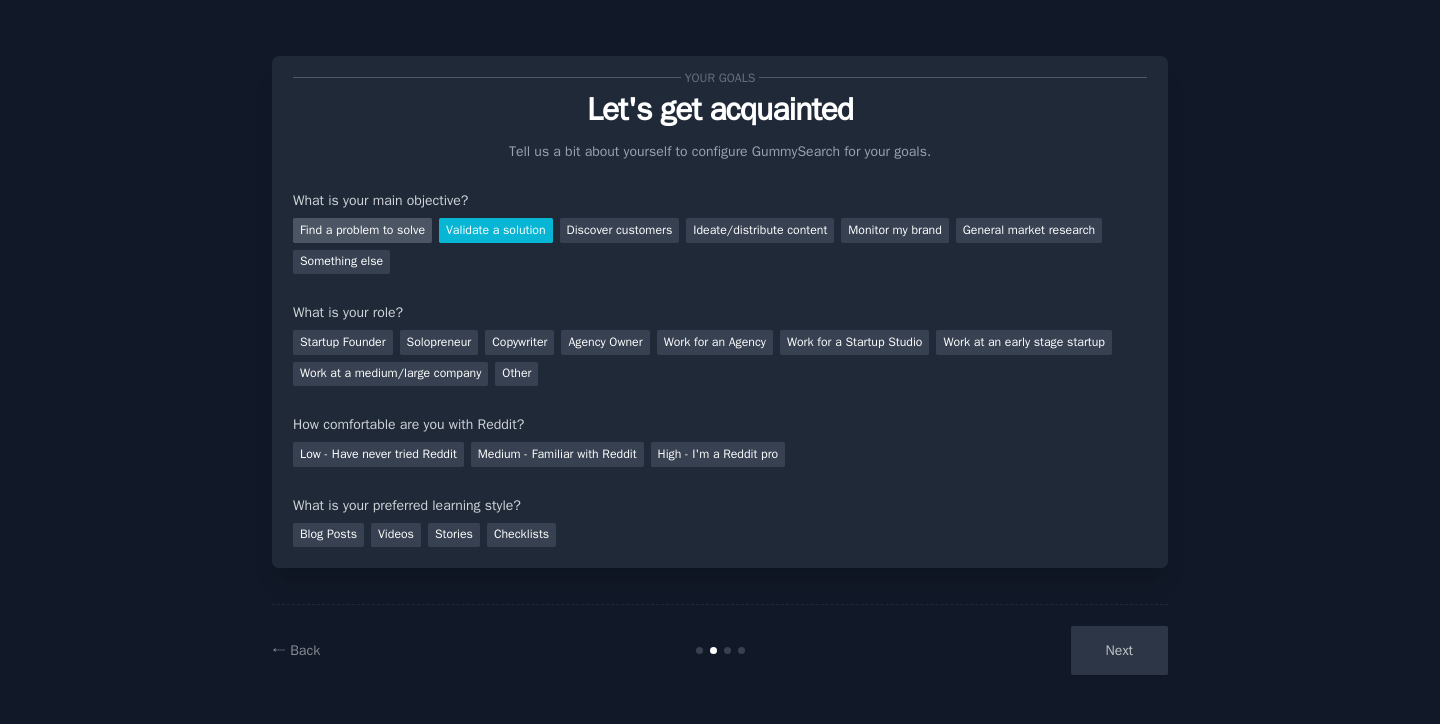 click on "Find a problem to solve" at bounding box center (362, 230) 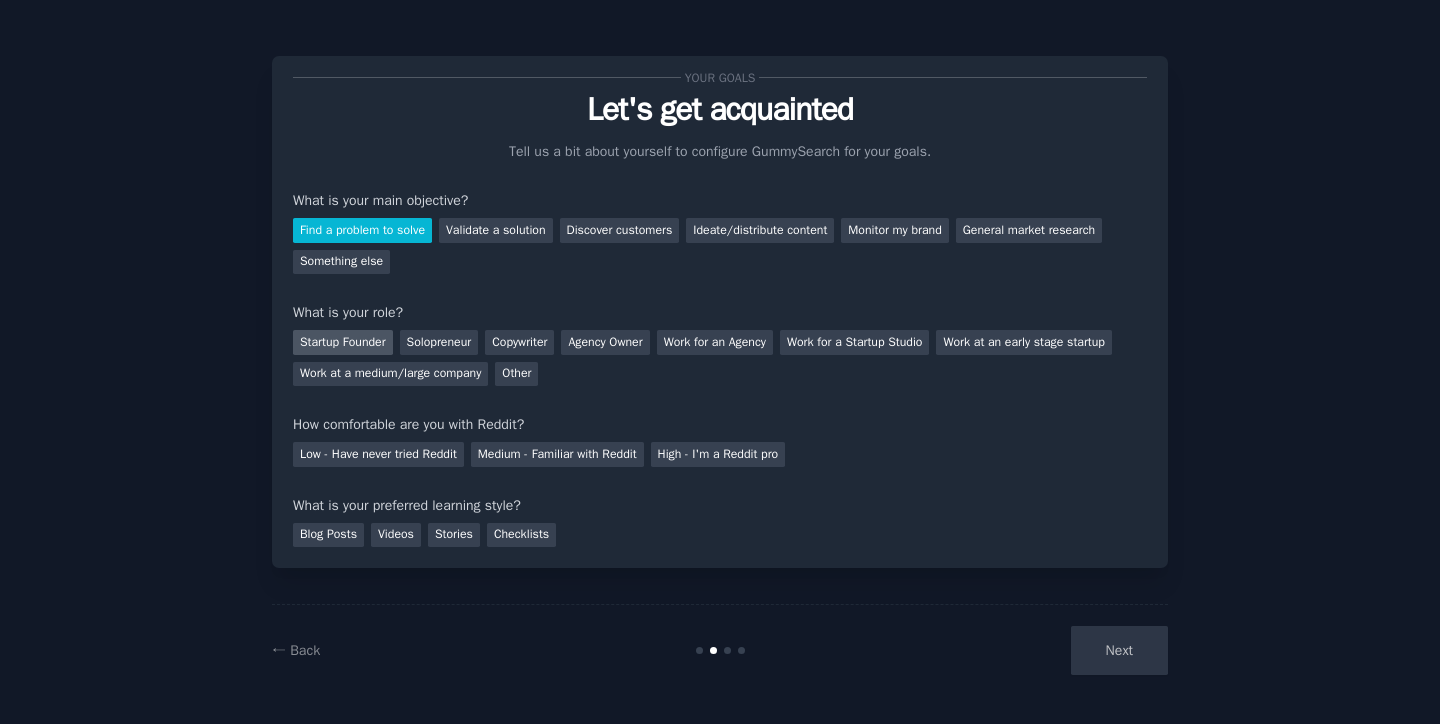 click on "Startup Founder" at bounding box center (343, 342) 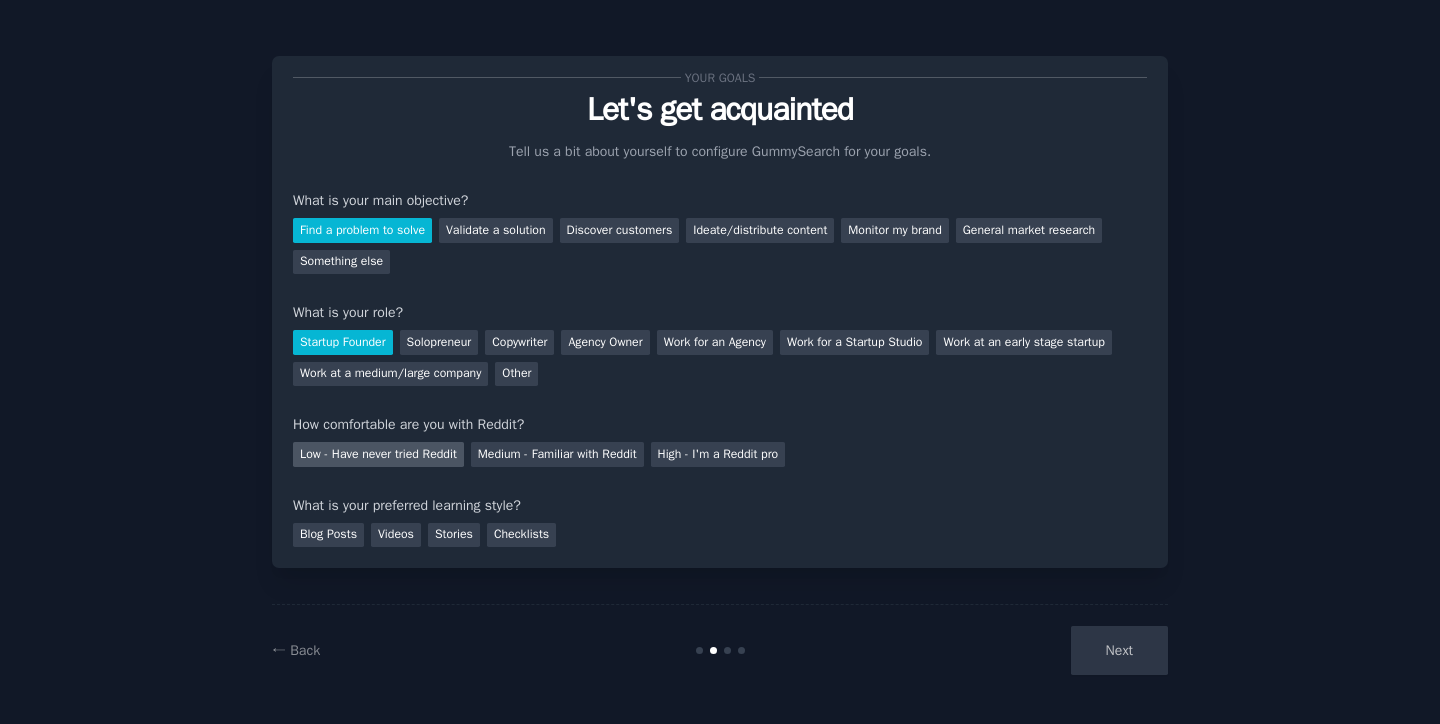 click on "Low - Have never tried Reddit" at bounding box center [378, 454] 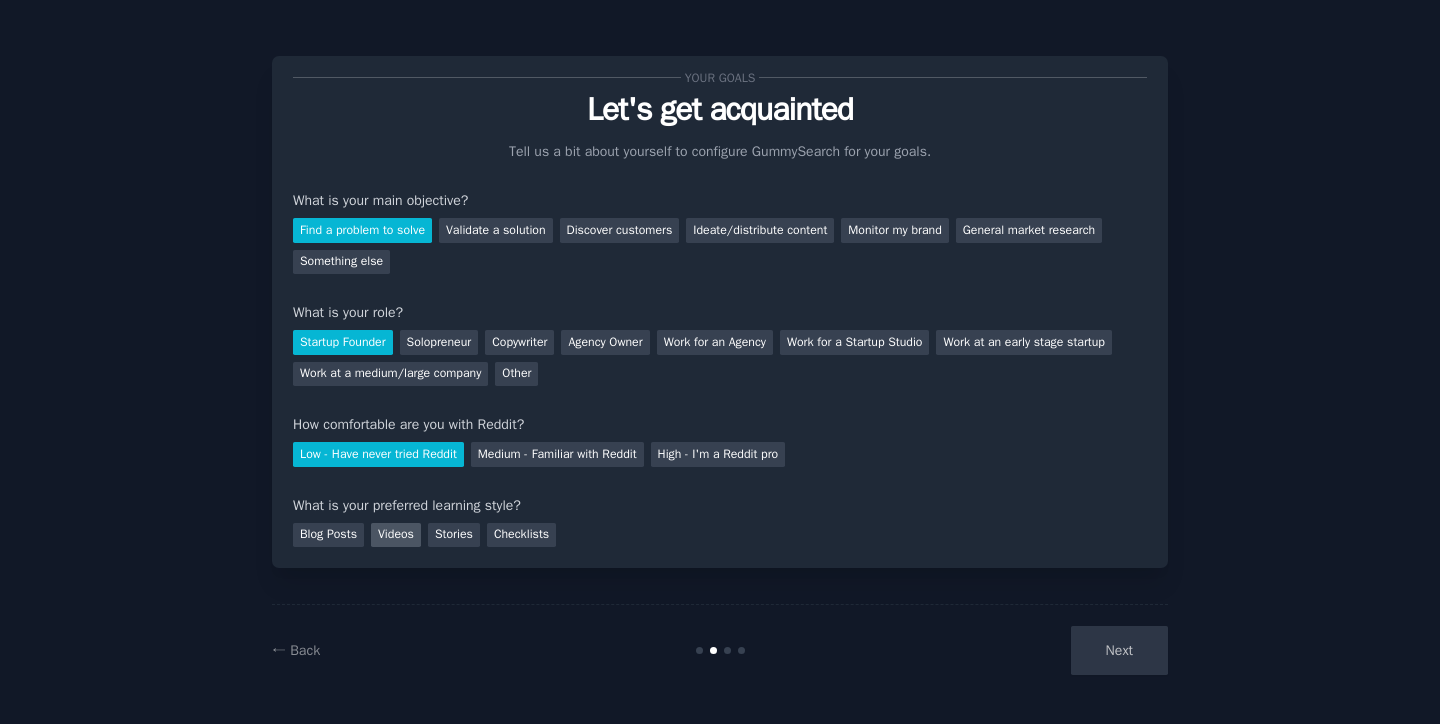 click on "Videos" at bounding box center [396, 535] 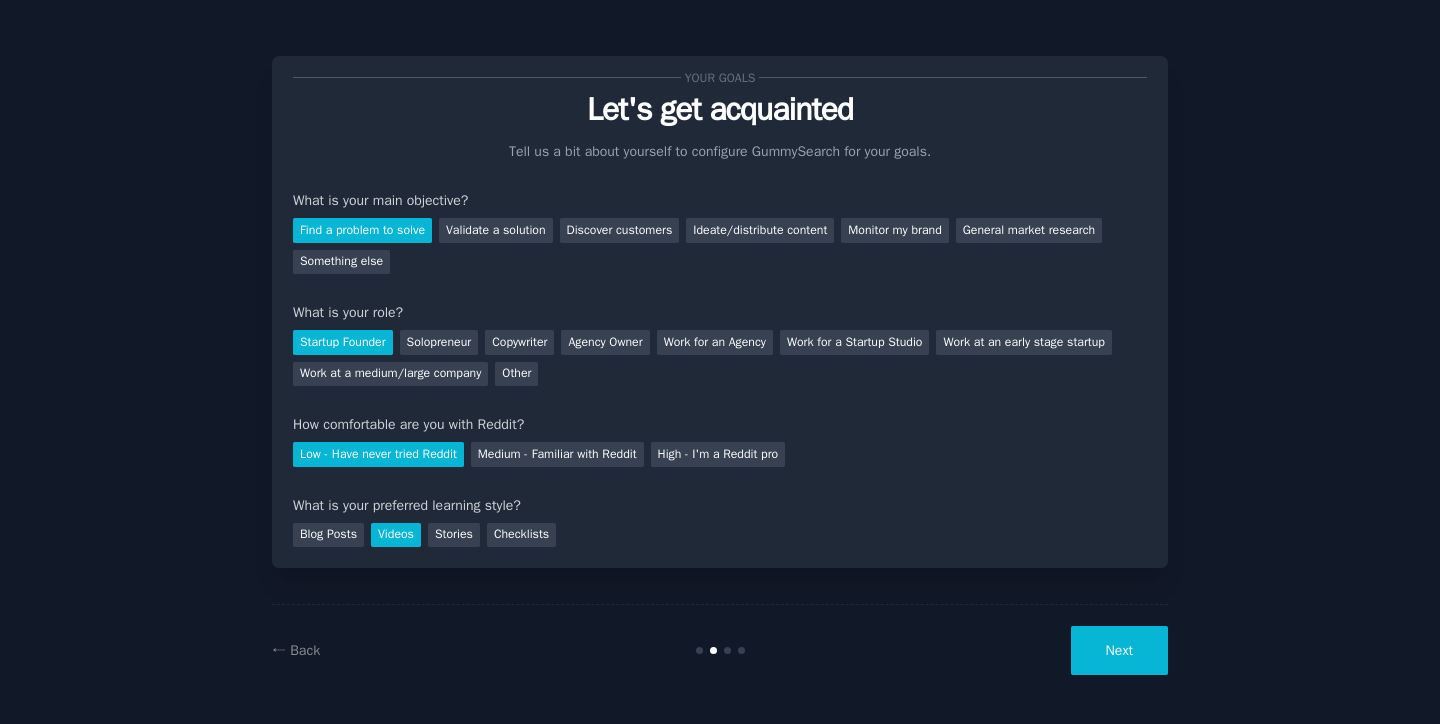 click on "Next" at bounding box center [1119, 650] 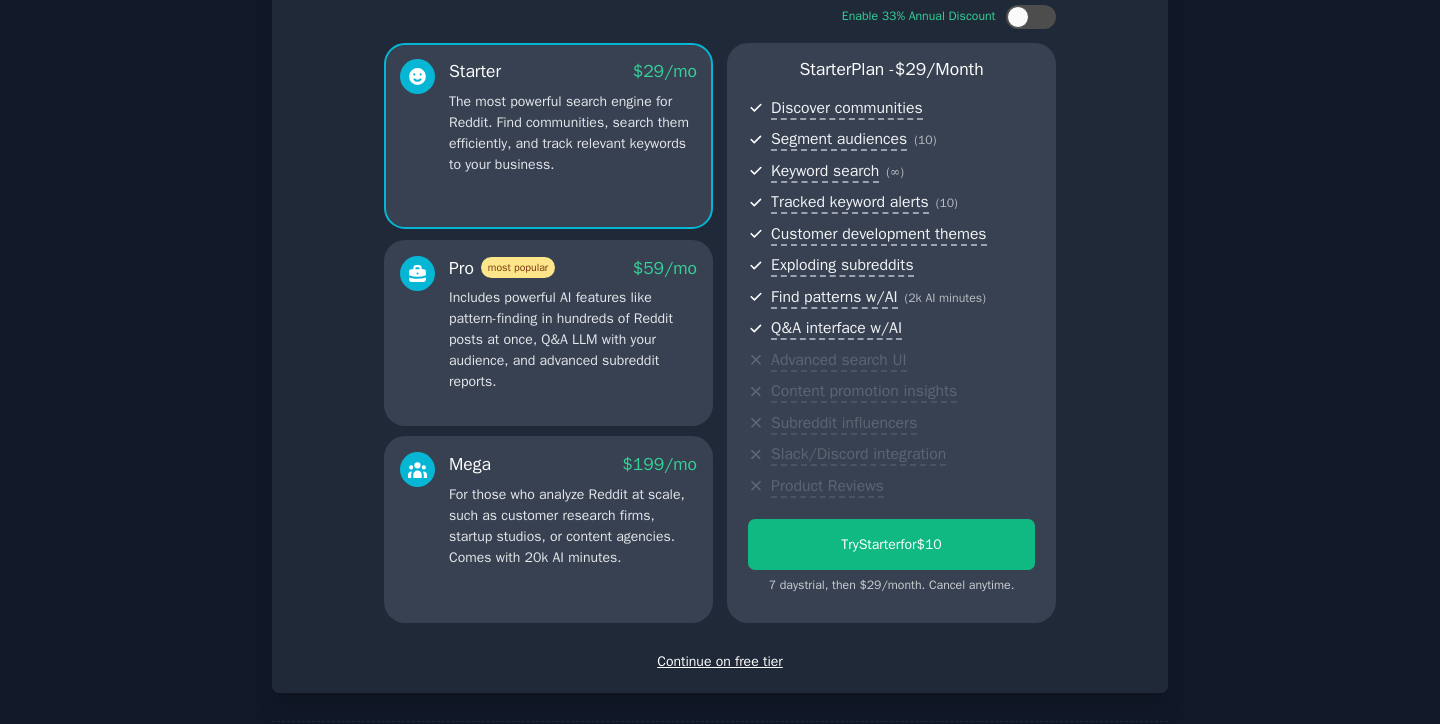 scroll, scrollTop: 224, scrollLeft: 0, axis: vertical 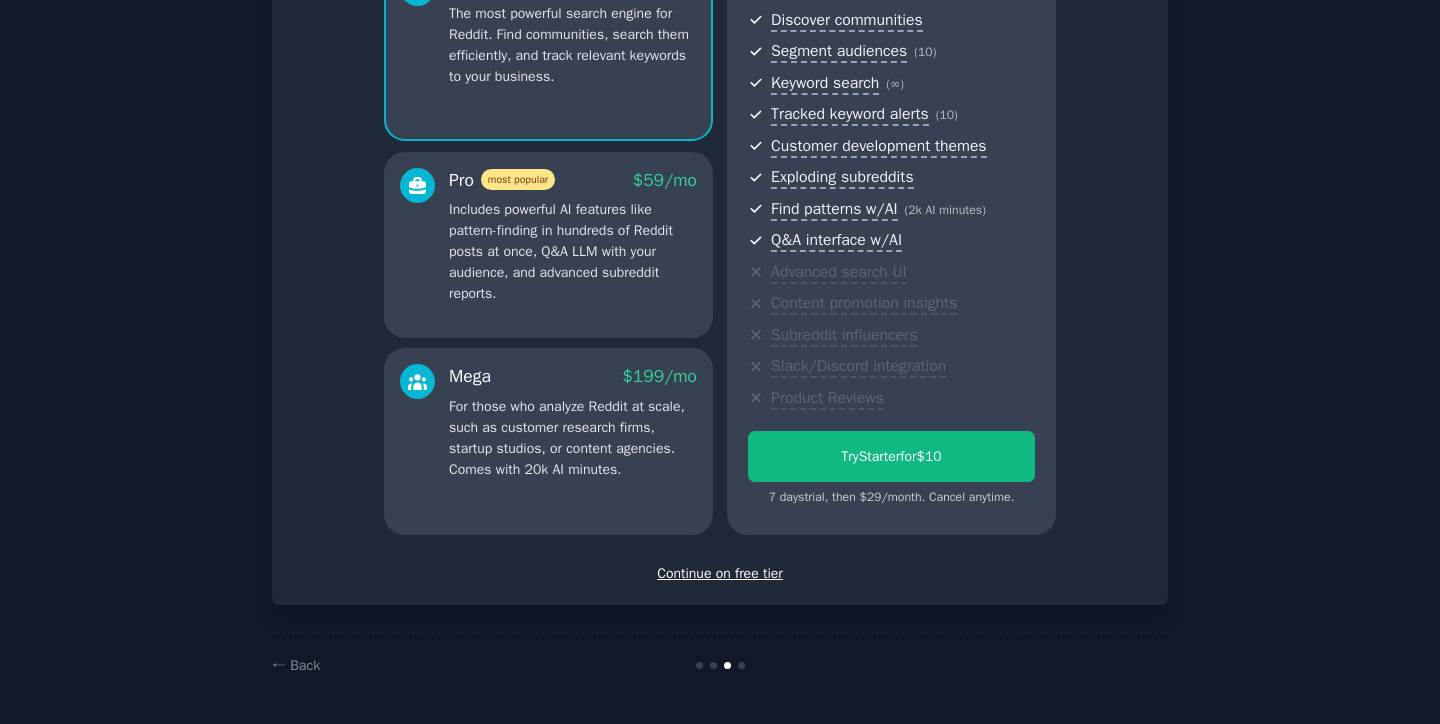 click on "Continue on free tier" at bounding box center [720, 573] 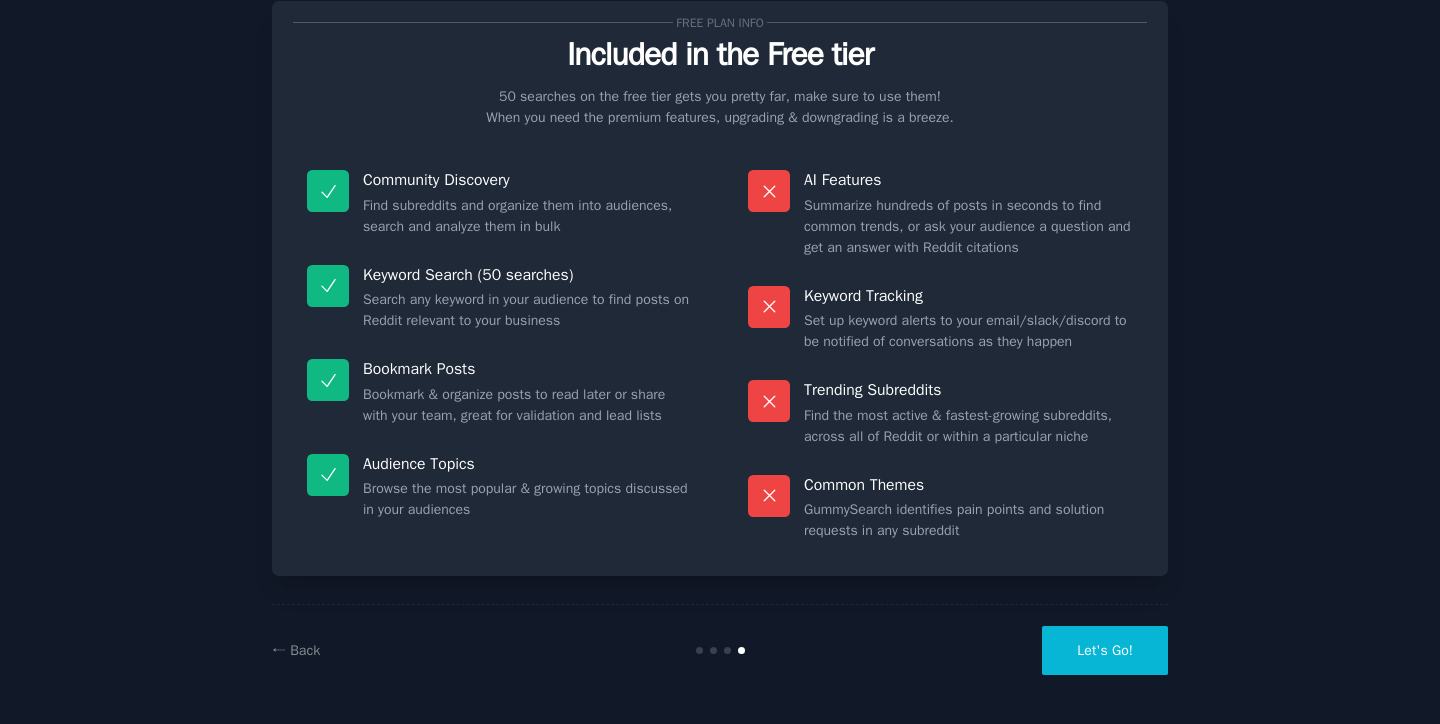 click on "Let's Go!" at bounding box center [1105, 650] 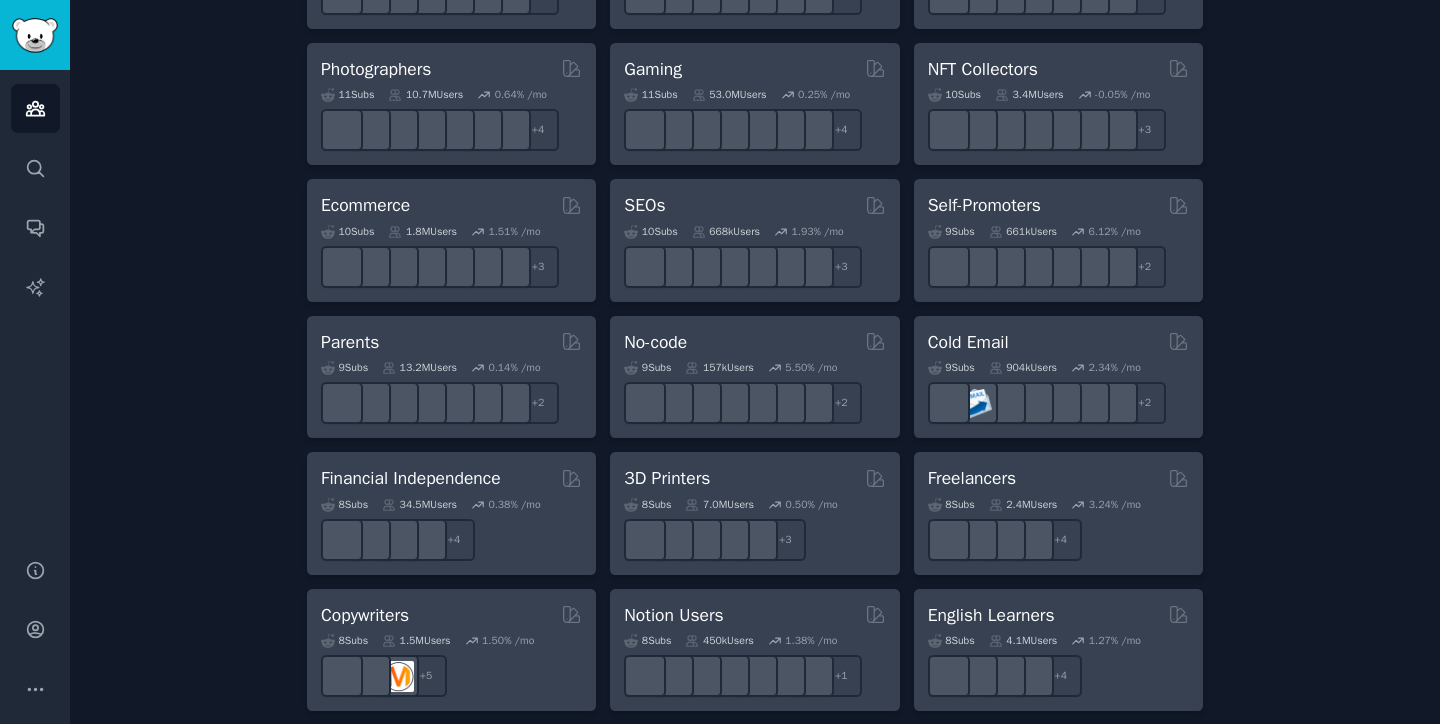 scroll, scrollTop: 1031, scrollLeft: 0, axis: vertical 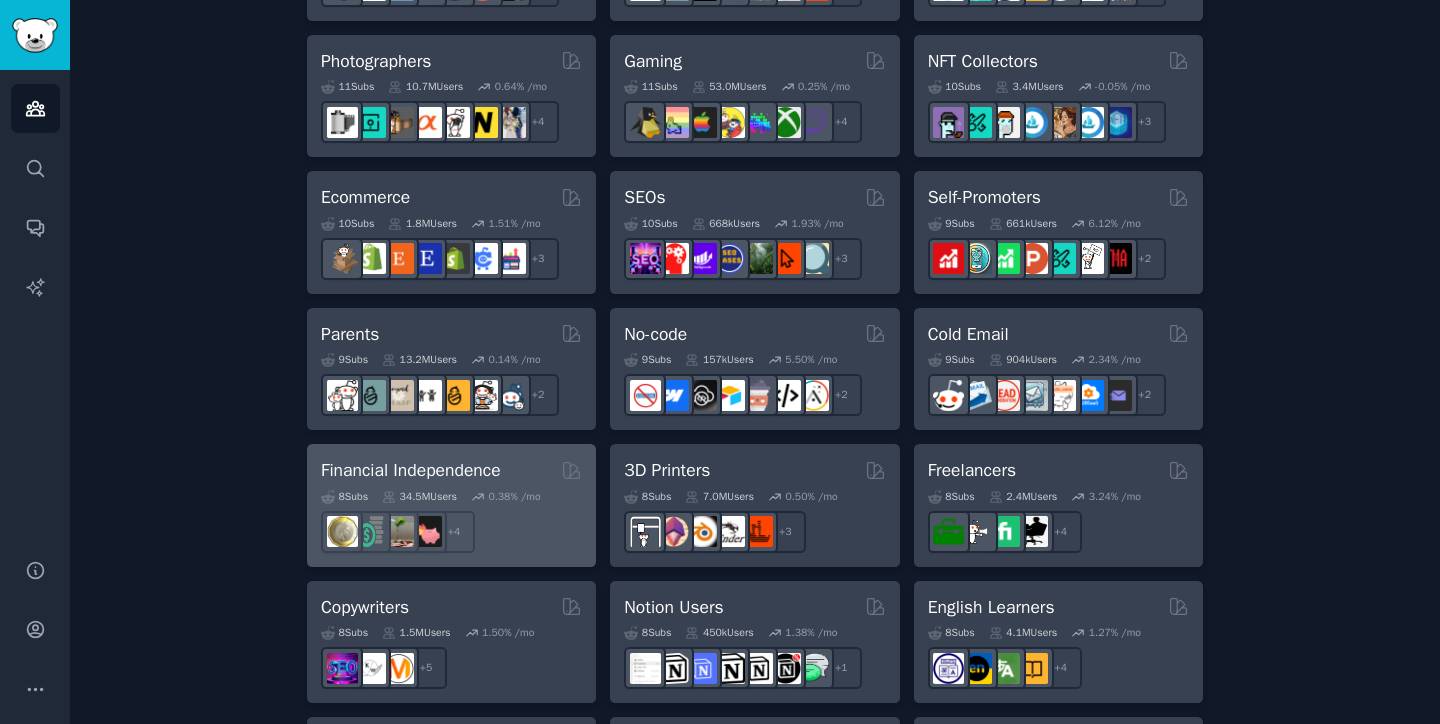 click on "Financial Independence" at bounding box center (411, 470) 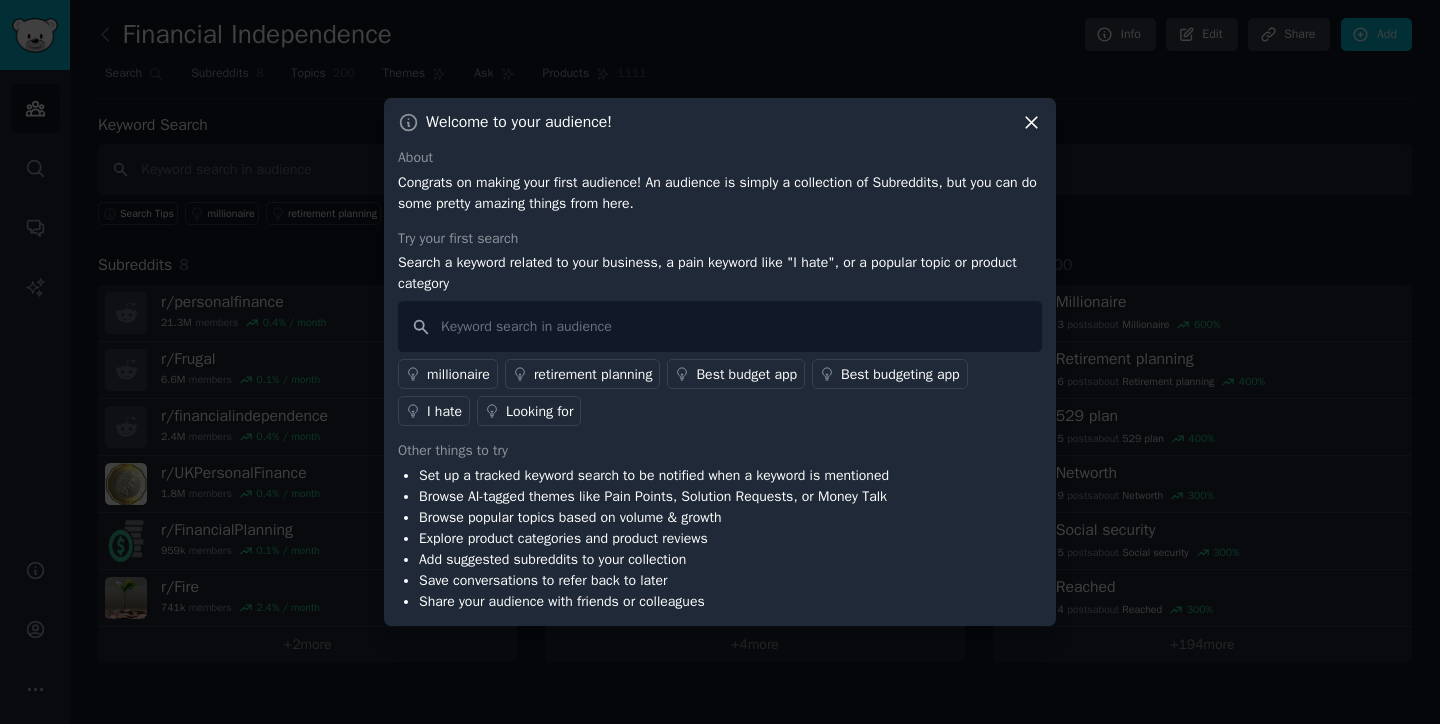 drag, startPoint x: 484, startPoint y: 477, endPoint x: 510, endPoint y: 478, distance: 26.019224 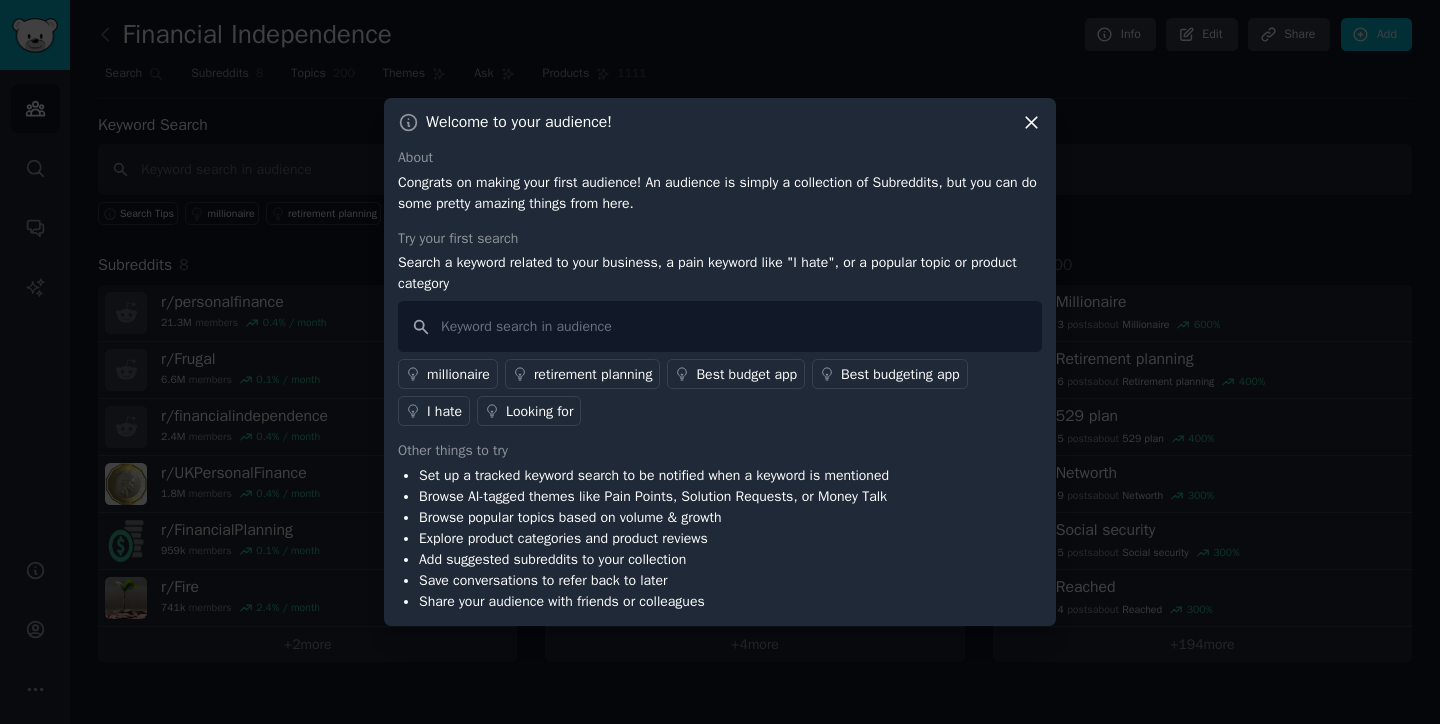 click 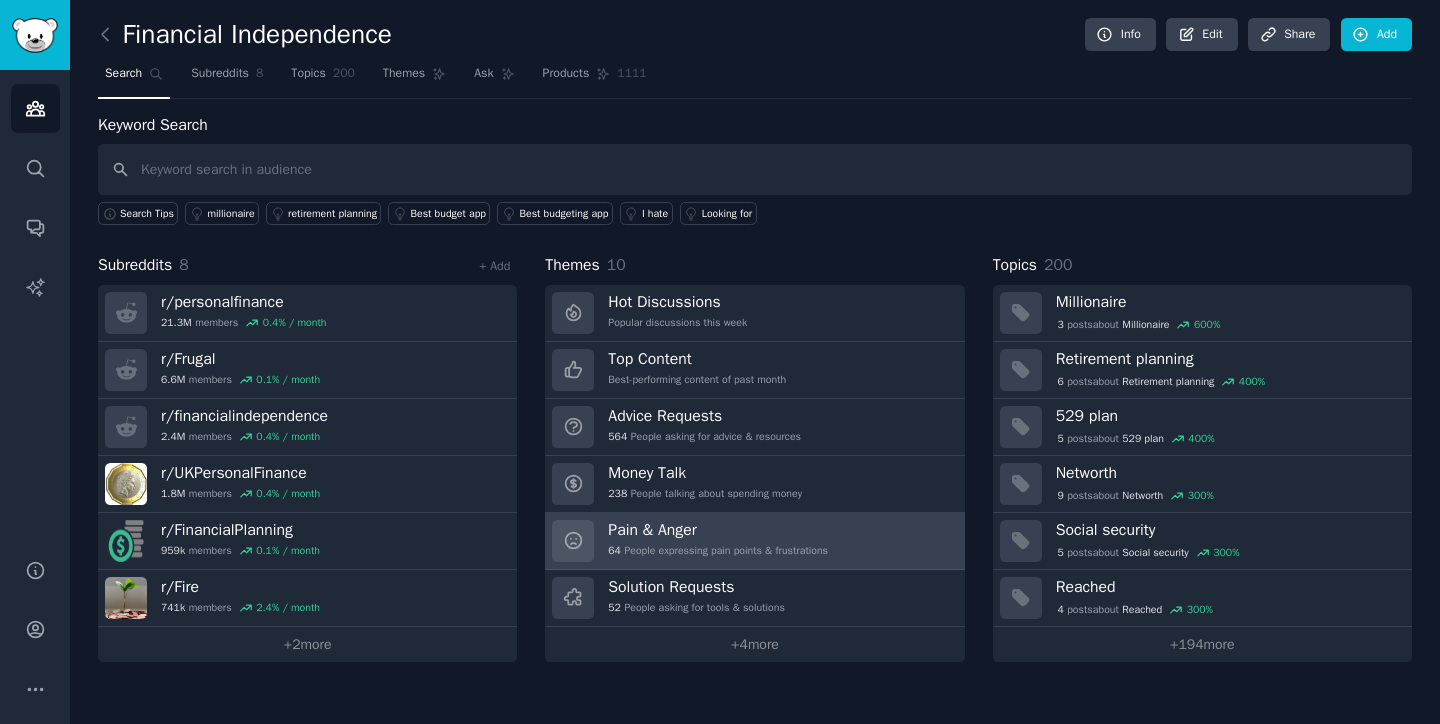 click on "Pain & Anger" at bounding box center (718, 530) 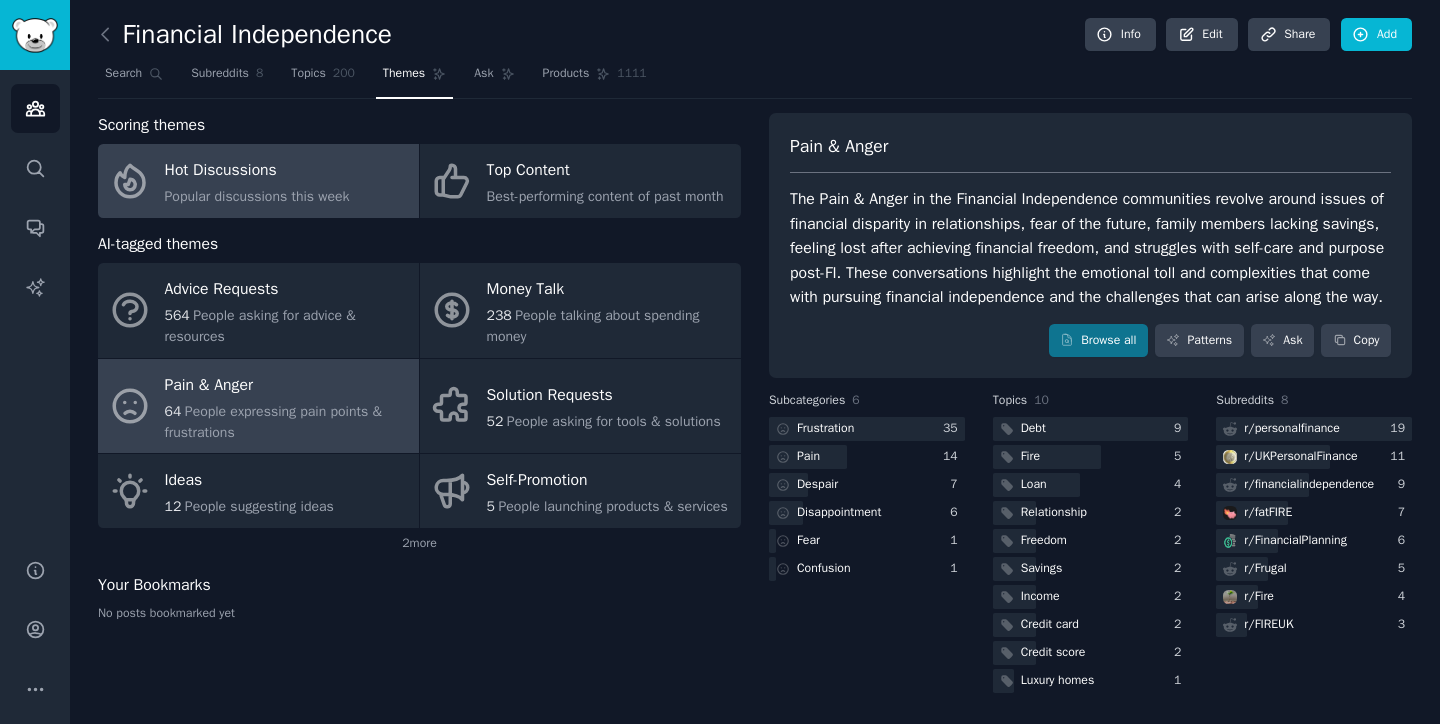 click on "Hot Discussions" at bounding box center [257, 171] 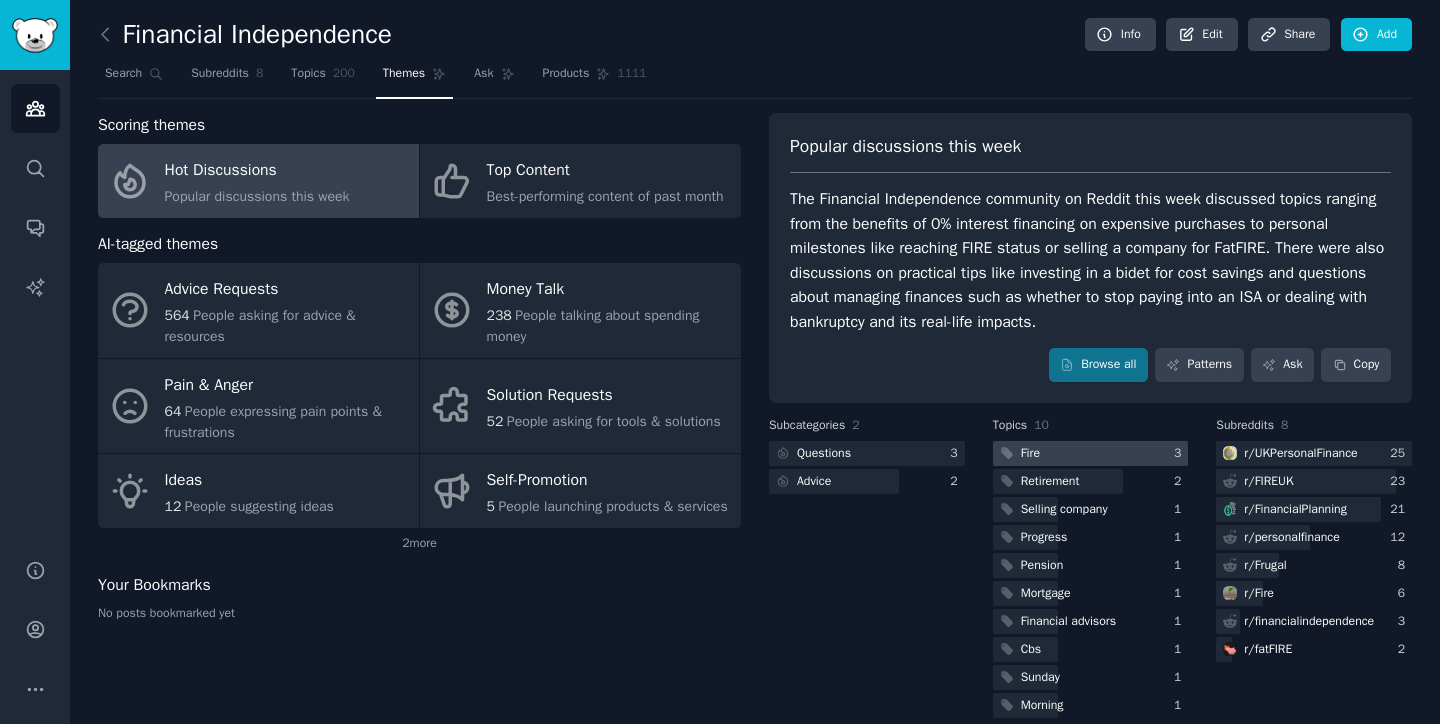 click on "Fire" at bounding box center (1030, 454) 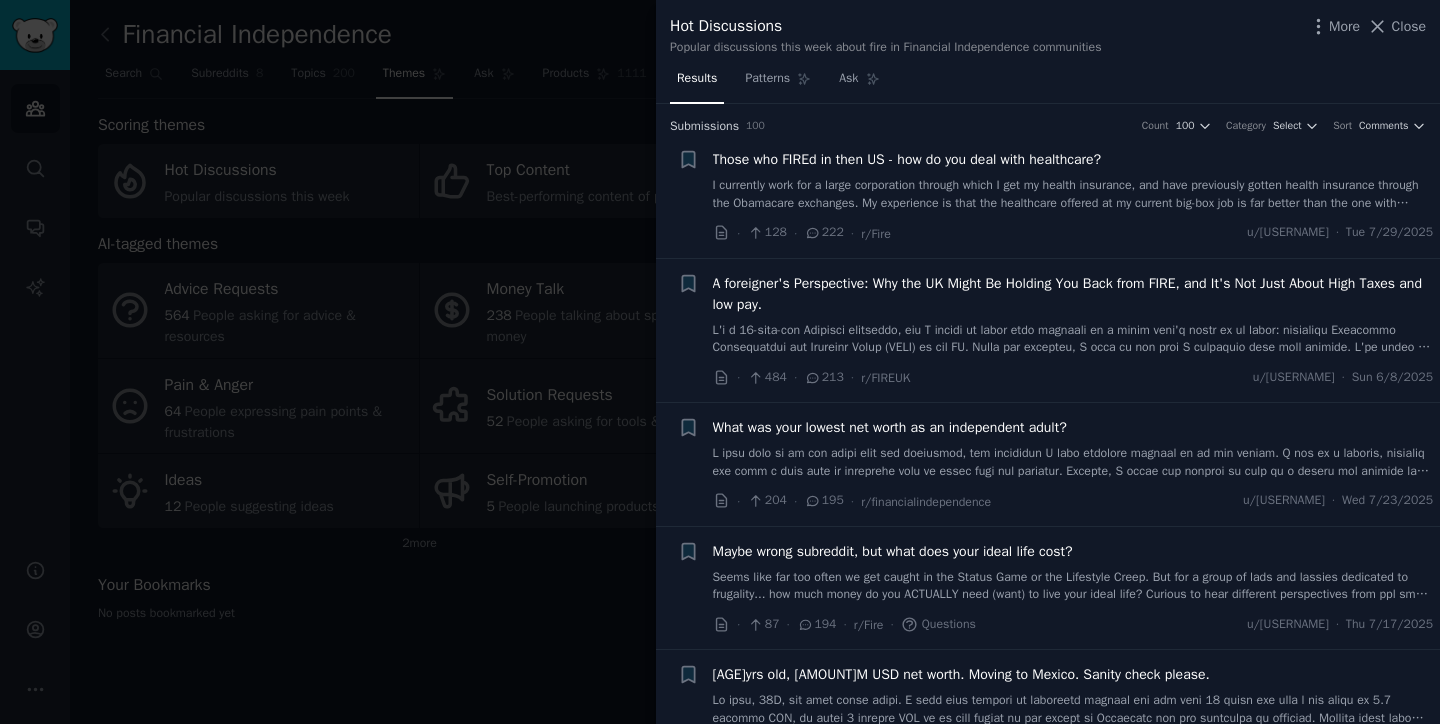 click on "I currently work for a large corporation through which I get my health insurance, and have previously gotten health insurance through the Obamacare exchanges. My experience is that the healthcare offered at my current big-box job is far better than the one with publicly available plans. My question for those who retired early, how do you make up for that, since you lose your insurance when you quit you job/retire (unless I'm missing something)? The quality of your insurance will fall substantially once you transition to a self-paid plan." at bounding box center [1073, 194] 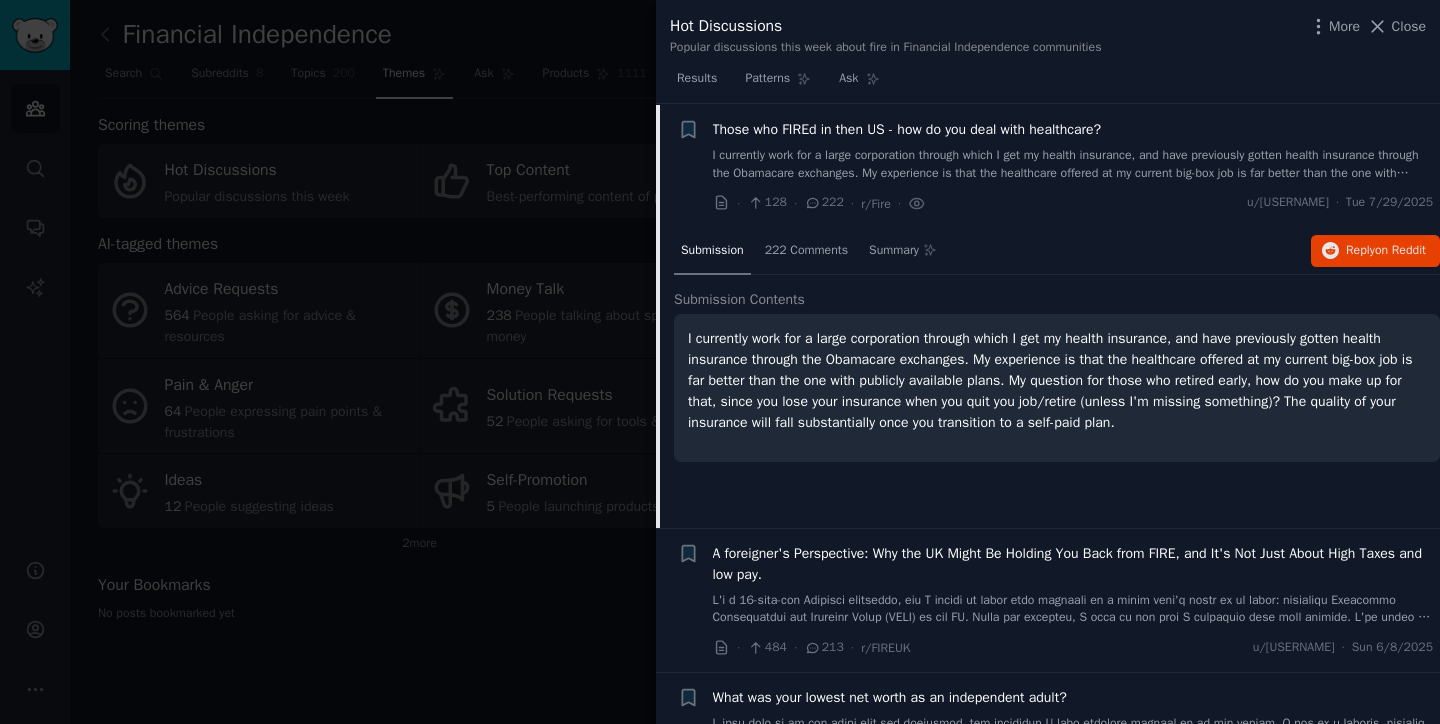 scroll, scrollTop: 31, scrollLeft: 0, axis: vertical 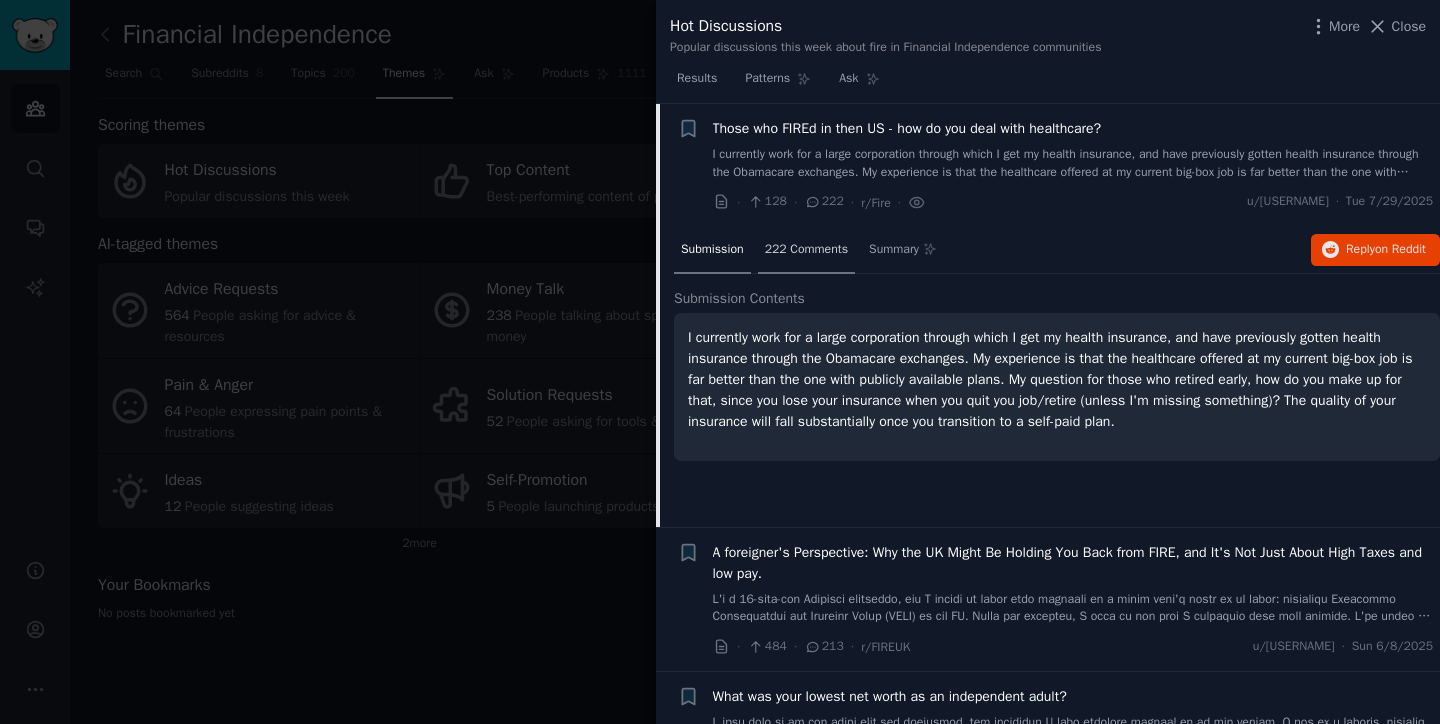 click on "222 Comments" at bounding box center (806, 250) 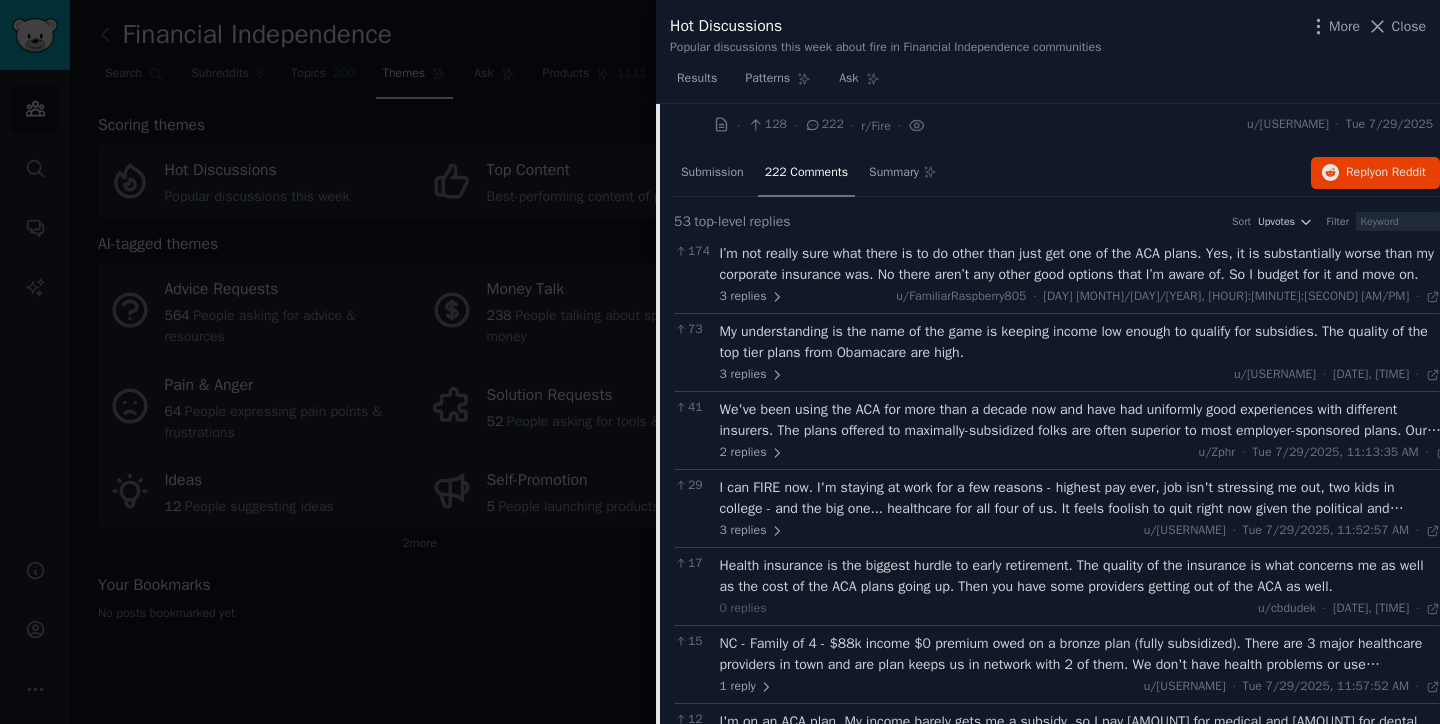 scroll, scrollTop: 112, scrollLeft: 0, axis: vertical 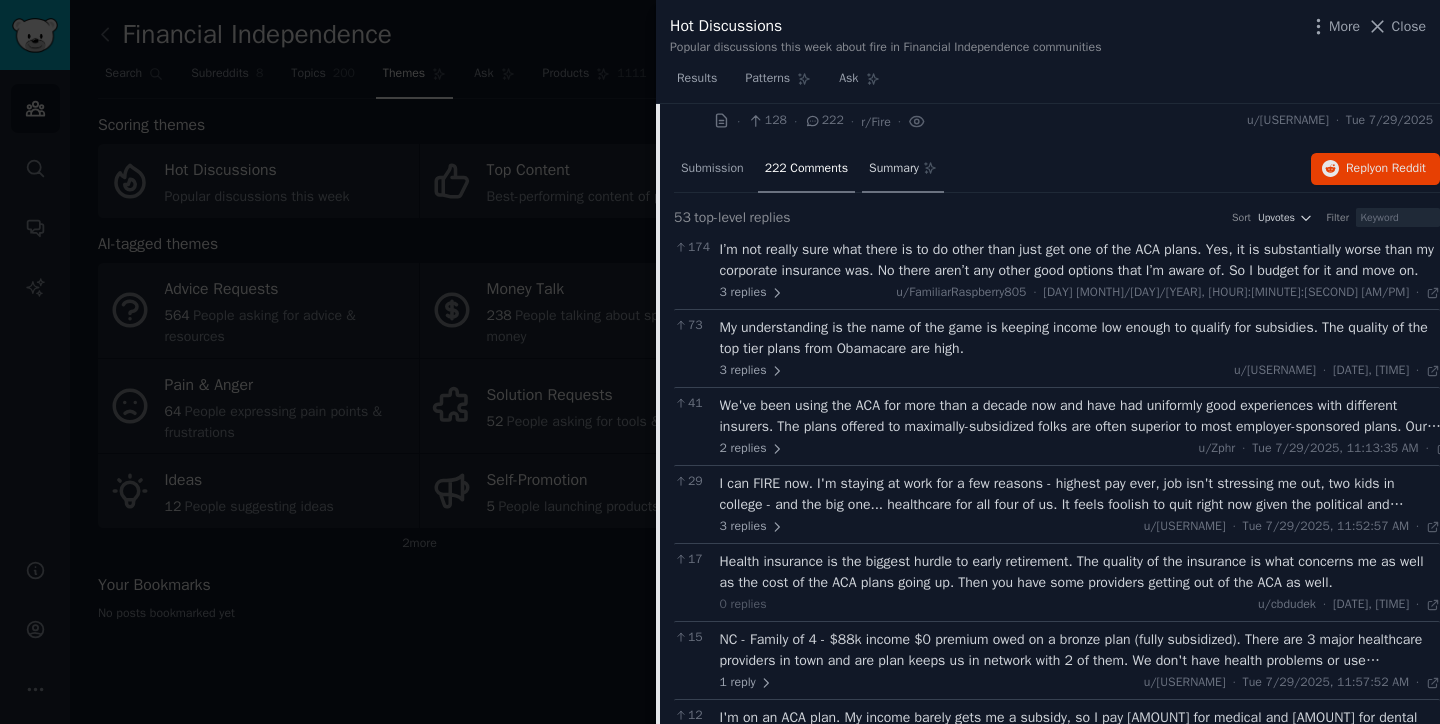 click on "Summary" at bounding box center (894, 169) 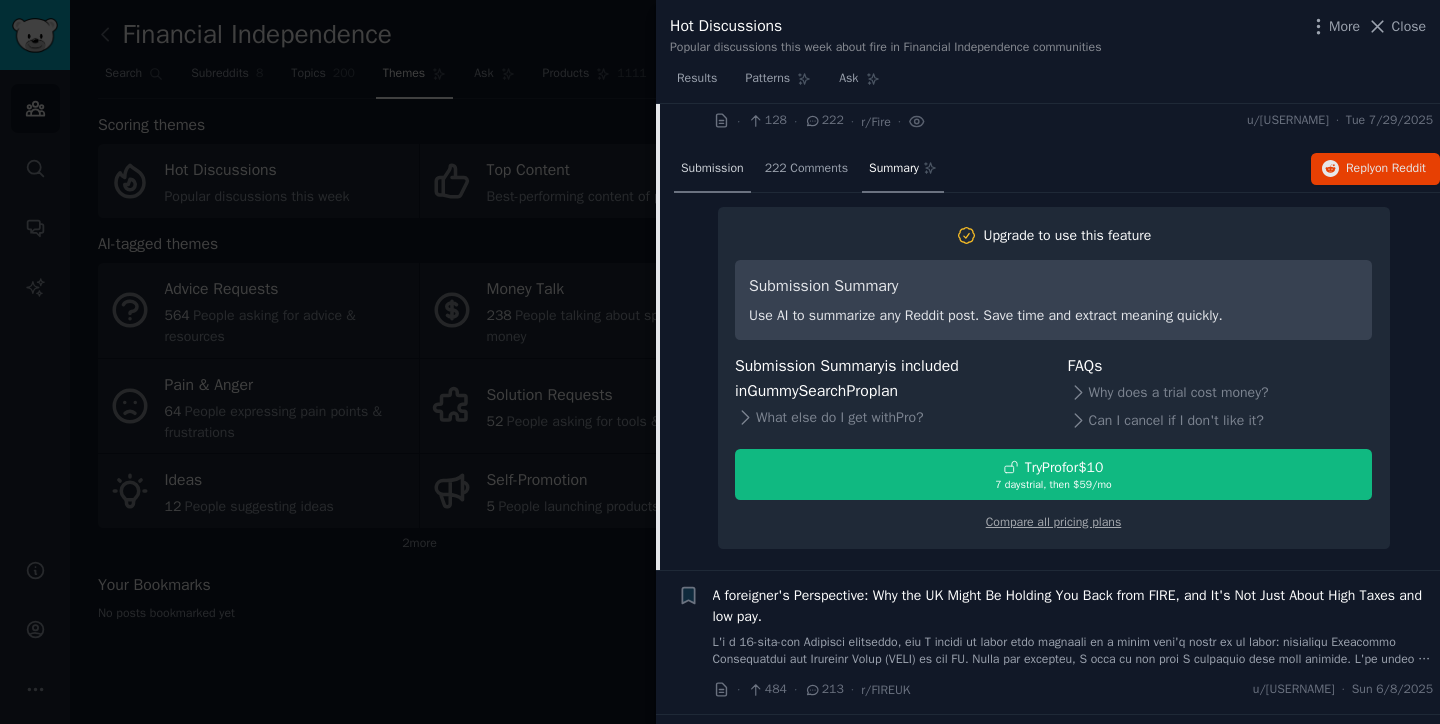 click on "Submission" at bounding box center [712, 169] 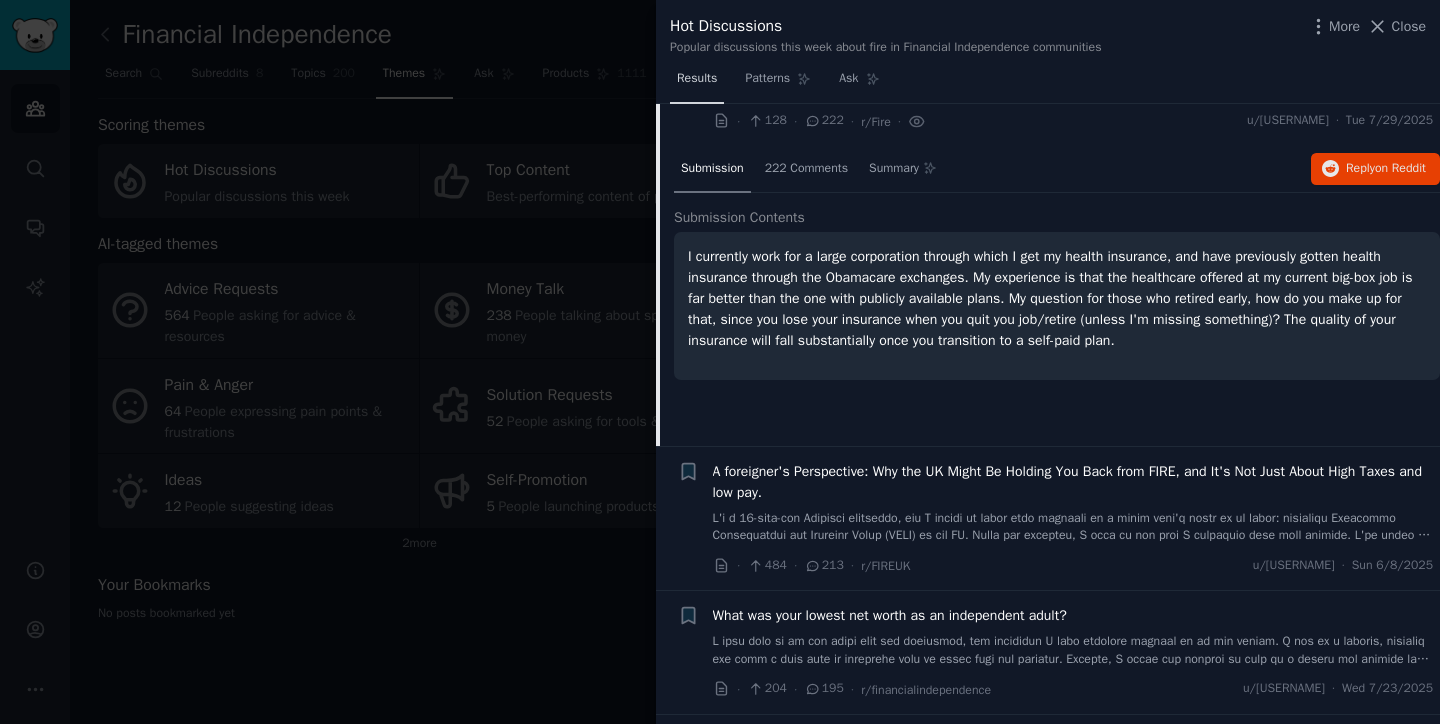 click on "Results" at bounding box center [697, 79] 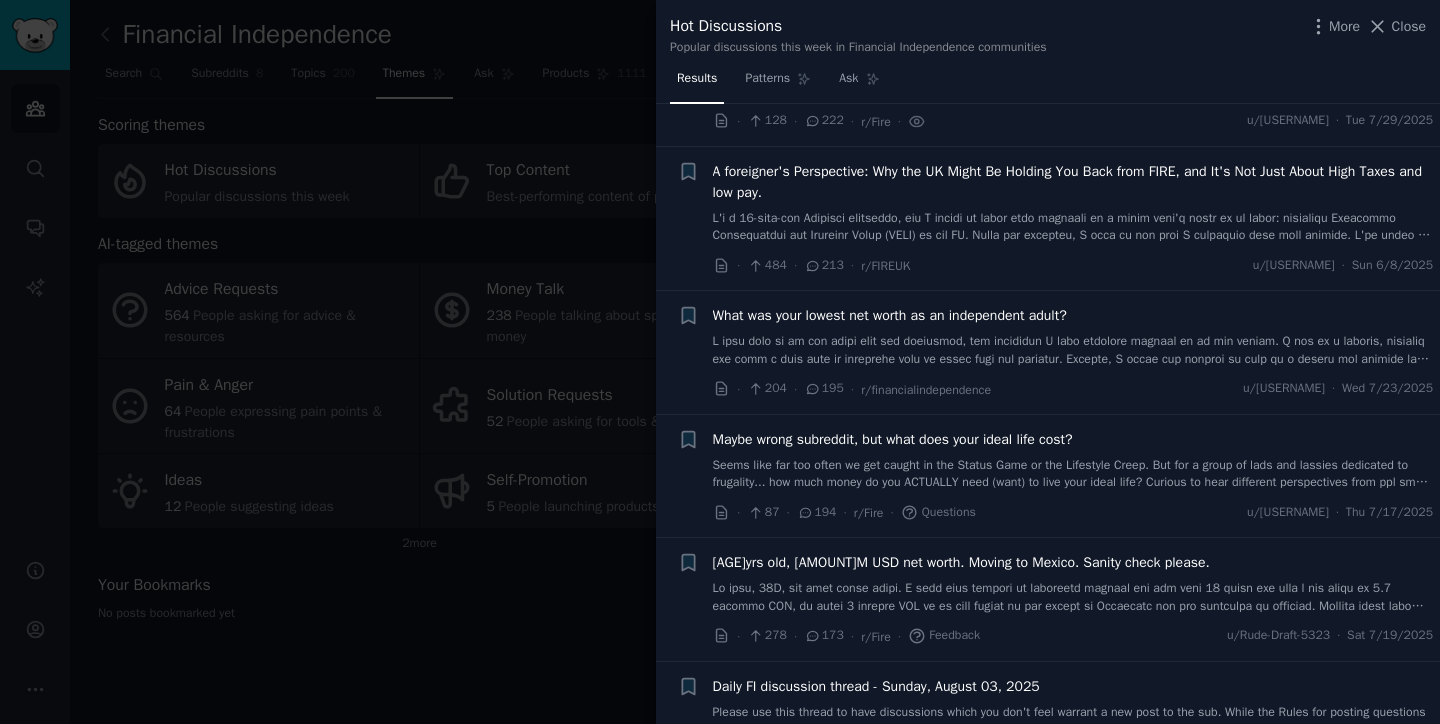 click at bounding box center [1073, 350] 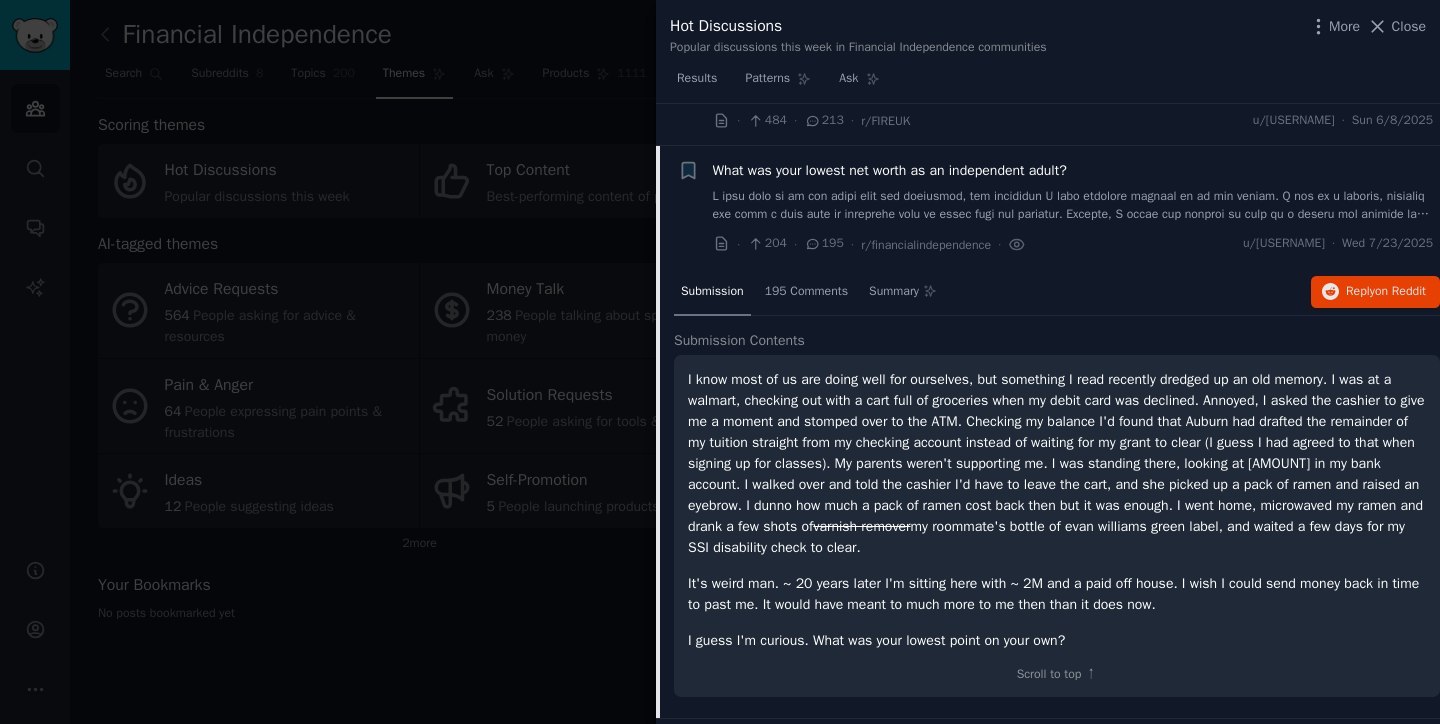 scroll, scrollTop: 299, scrollLeft: 0, axis: vertical 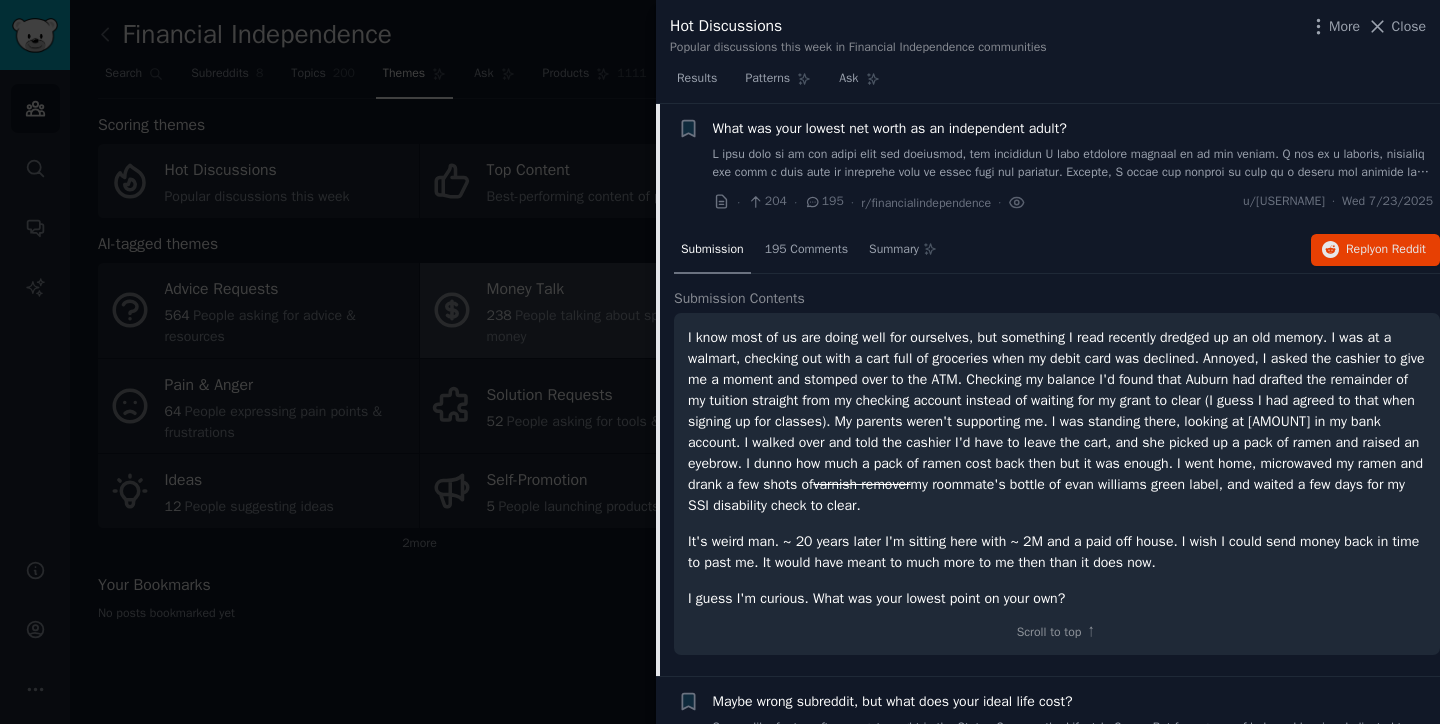 drag, startPoint x: 1379, startPoint y: 27, endPoint x: 533, endPoint y: 363, distance: 910.28125 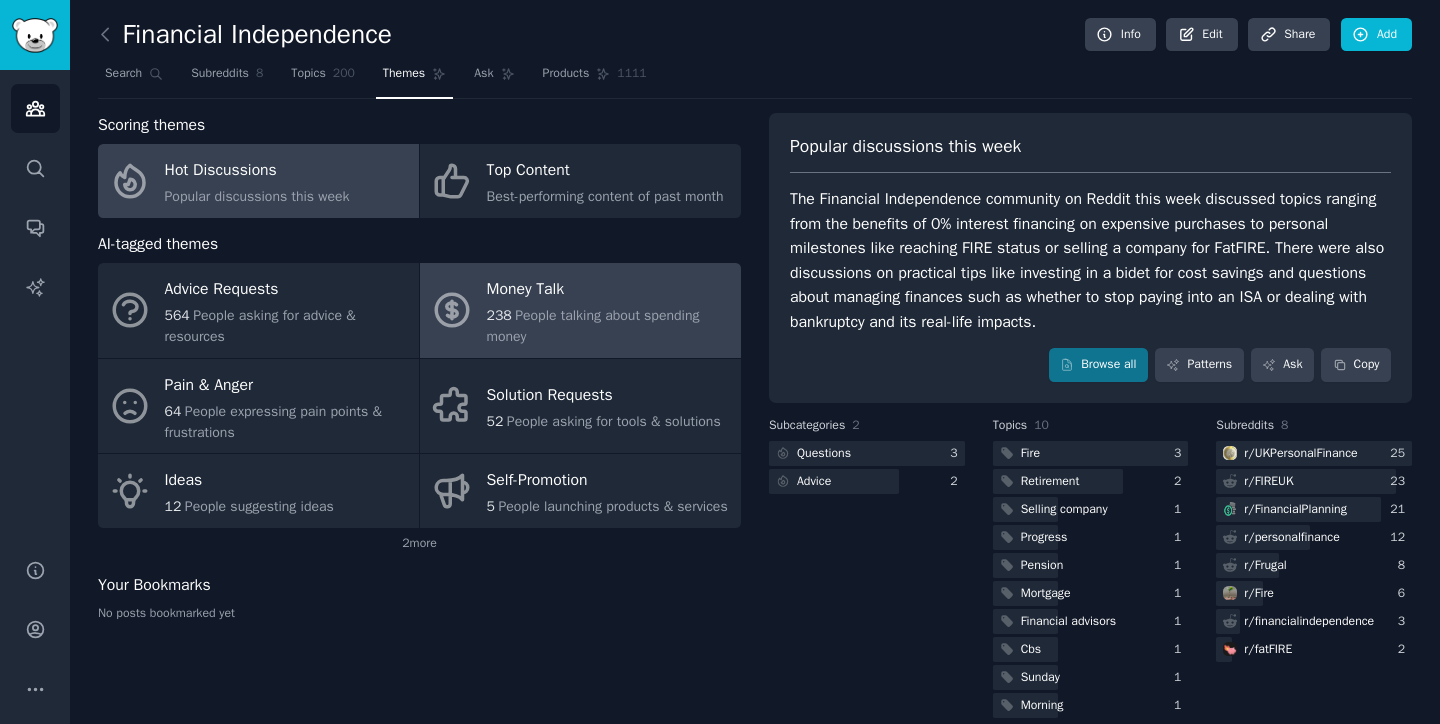 click on "Money Talk" at bounding box center [609, 290] 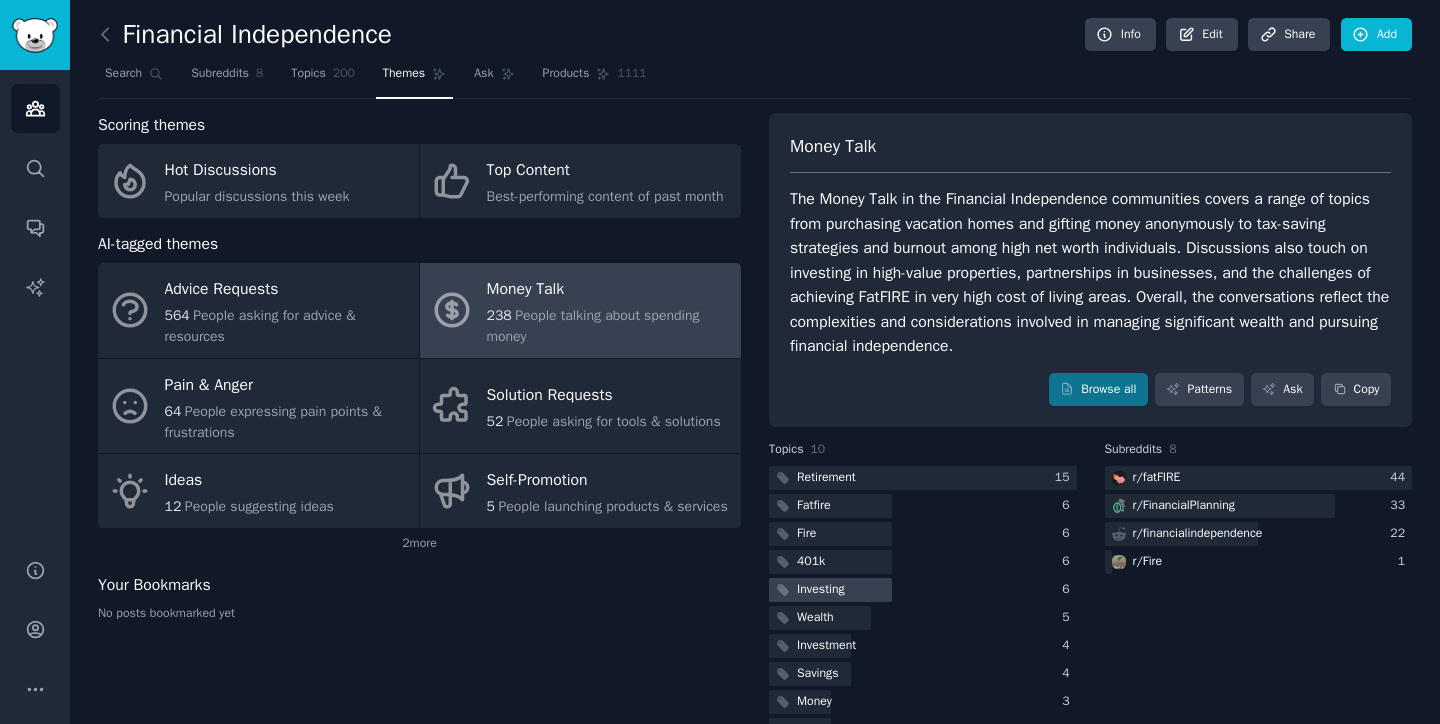 click on "Investing" at bounding box center [821, 590] 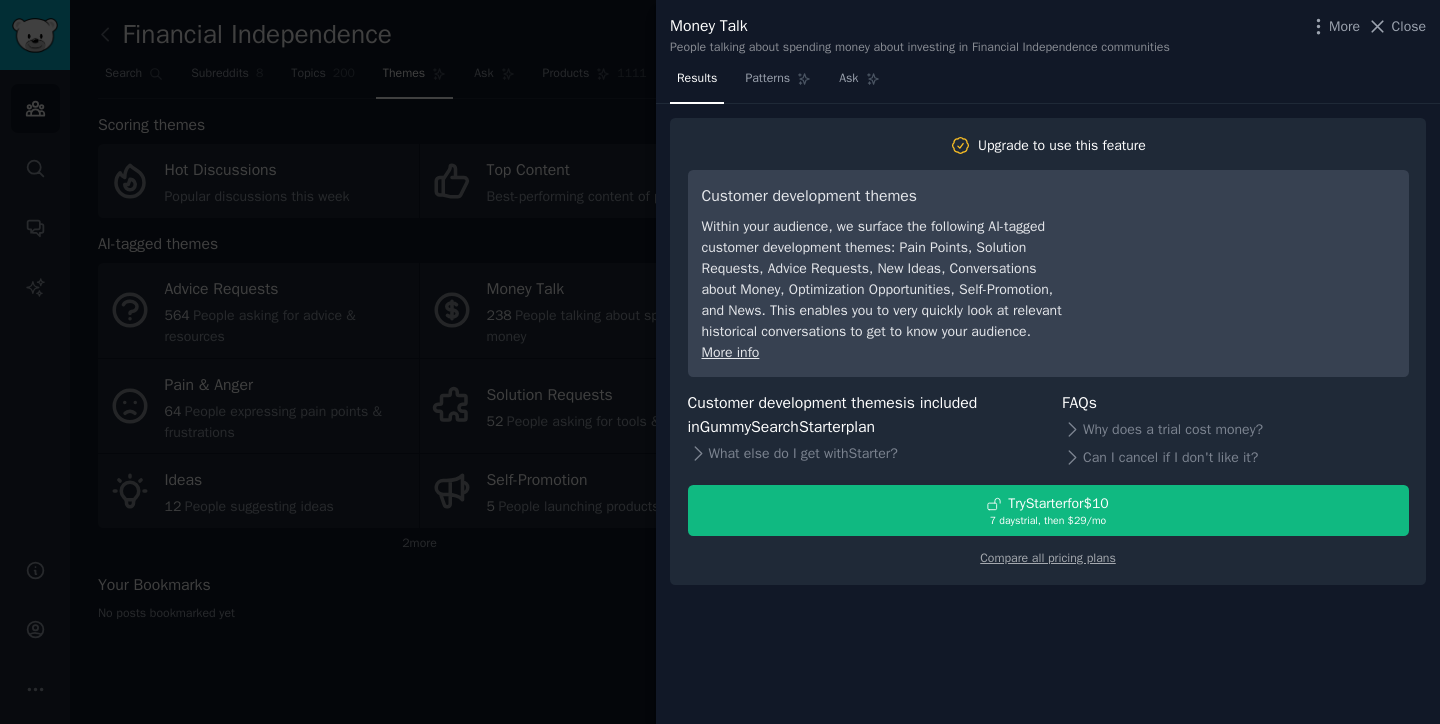 click 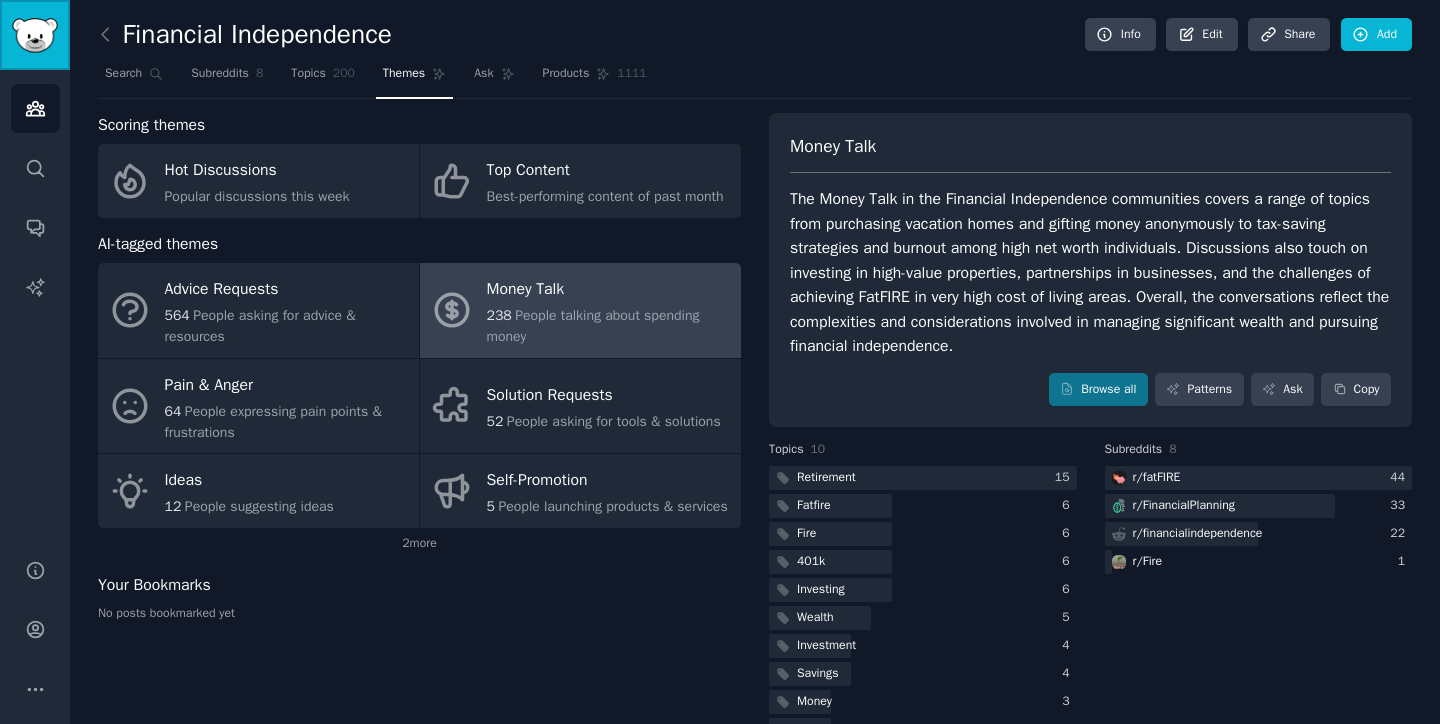 click at bounding box center (35, 35) 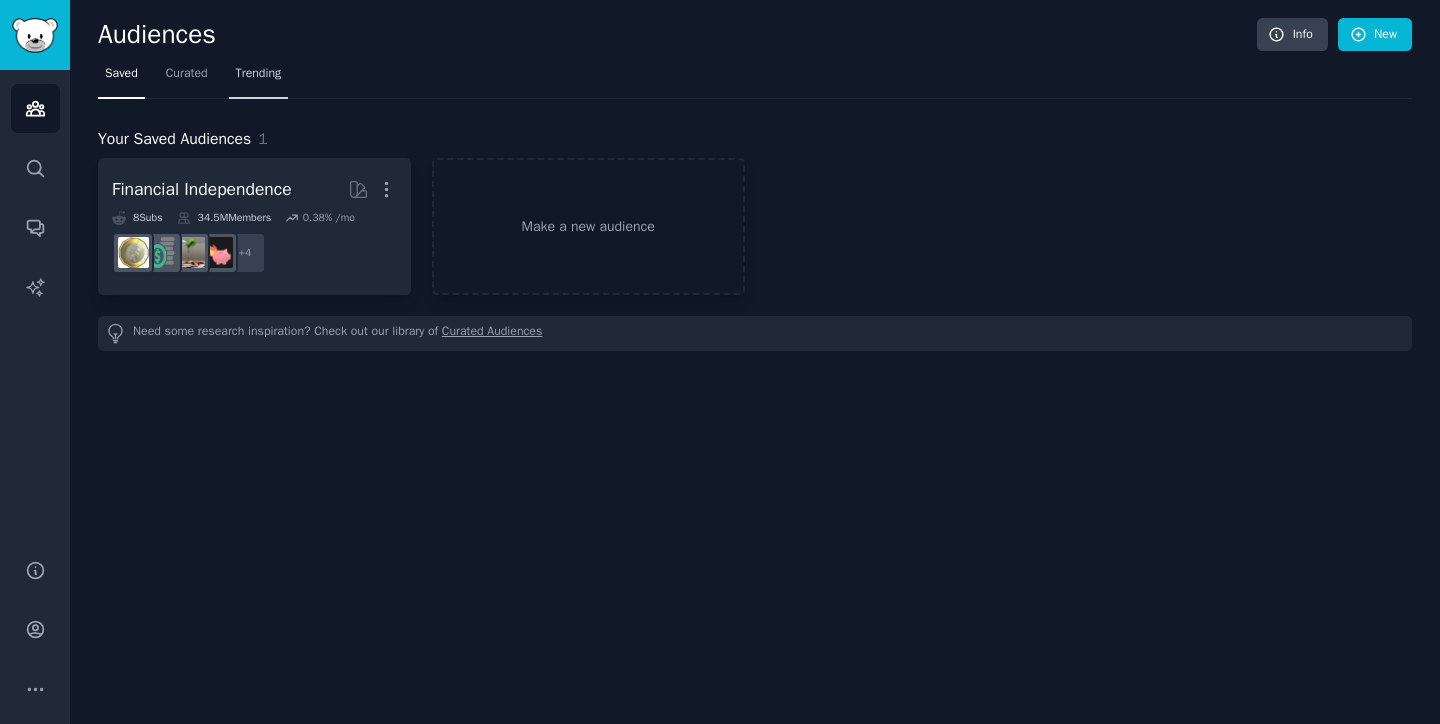 click on "Trending" at bounding box center [259, 74] 